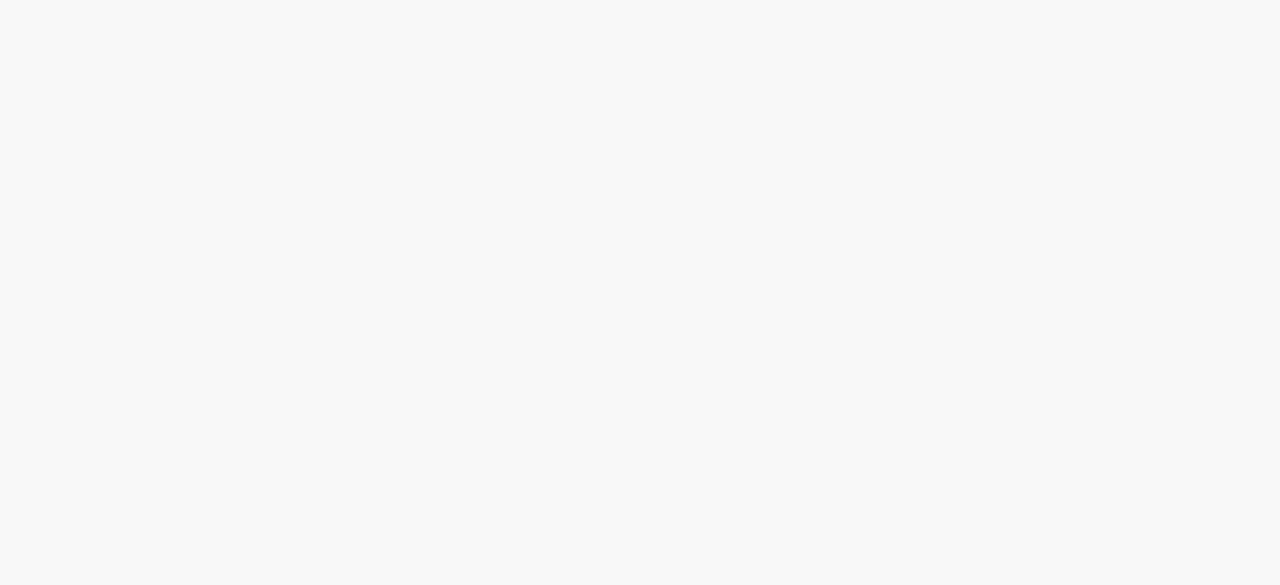 scroll, scrollTop: 0, scrollLeft: 0, axis: both 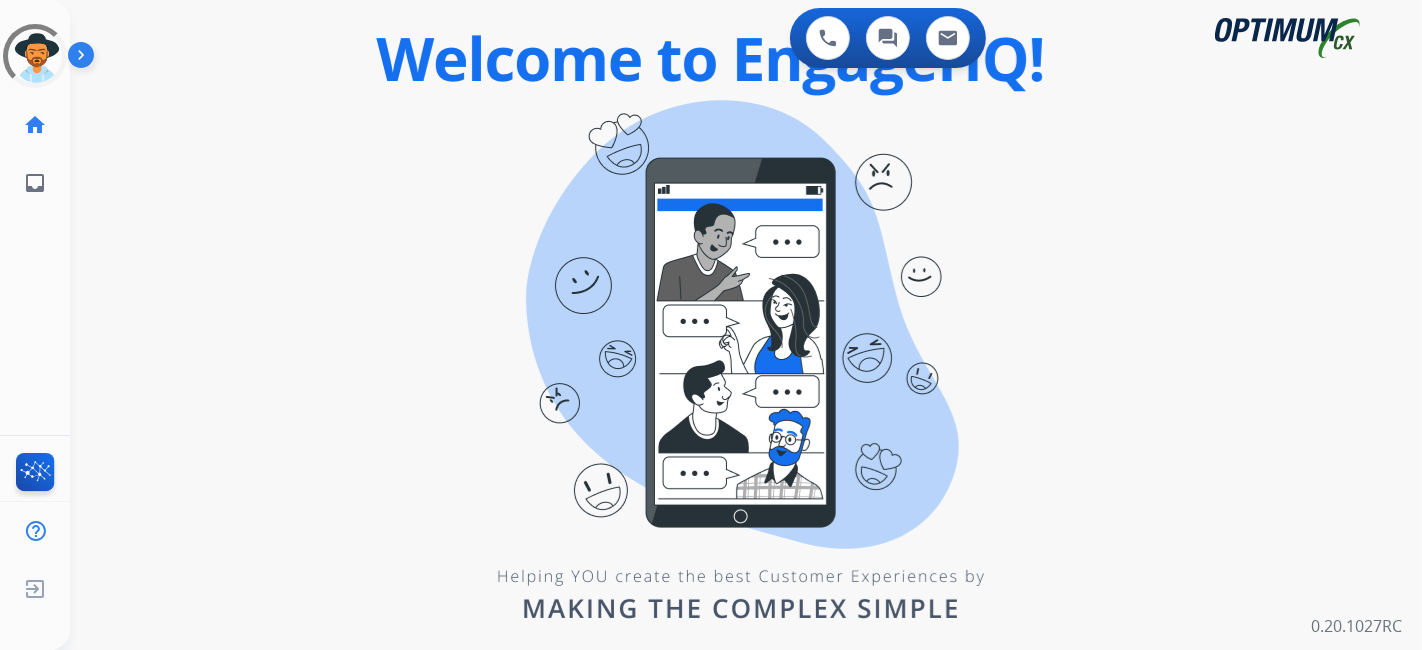 click on "0  Voice Interactions  0  Chat Interactions   0  Email Interactions swap_horiz Break voice bridge close_fullscreen Connect 3-Way Call merge_type Separate 3-Way Call  Interaction Guide   Interaction History  Interaction Guide arrow_drop_up  Welcome to EngageHQ   Internal Queue Transfer: How To  Secure Pad expand_more Clear pad Candidate/Account ID: Contact Notes:                  0.20.1027RC" at bounding box center (746, 325) 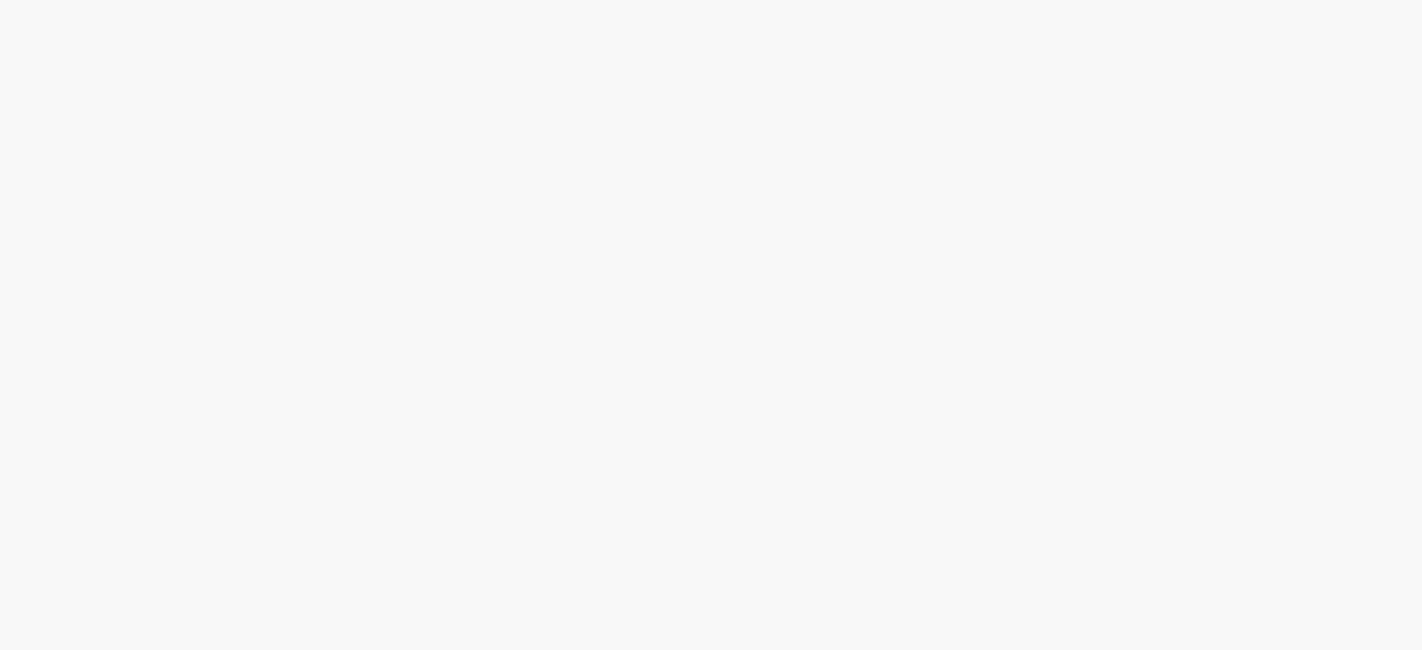 scroll, scrollTop: 0, scrollLeft: 0, axis: both 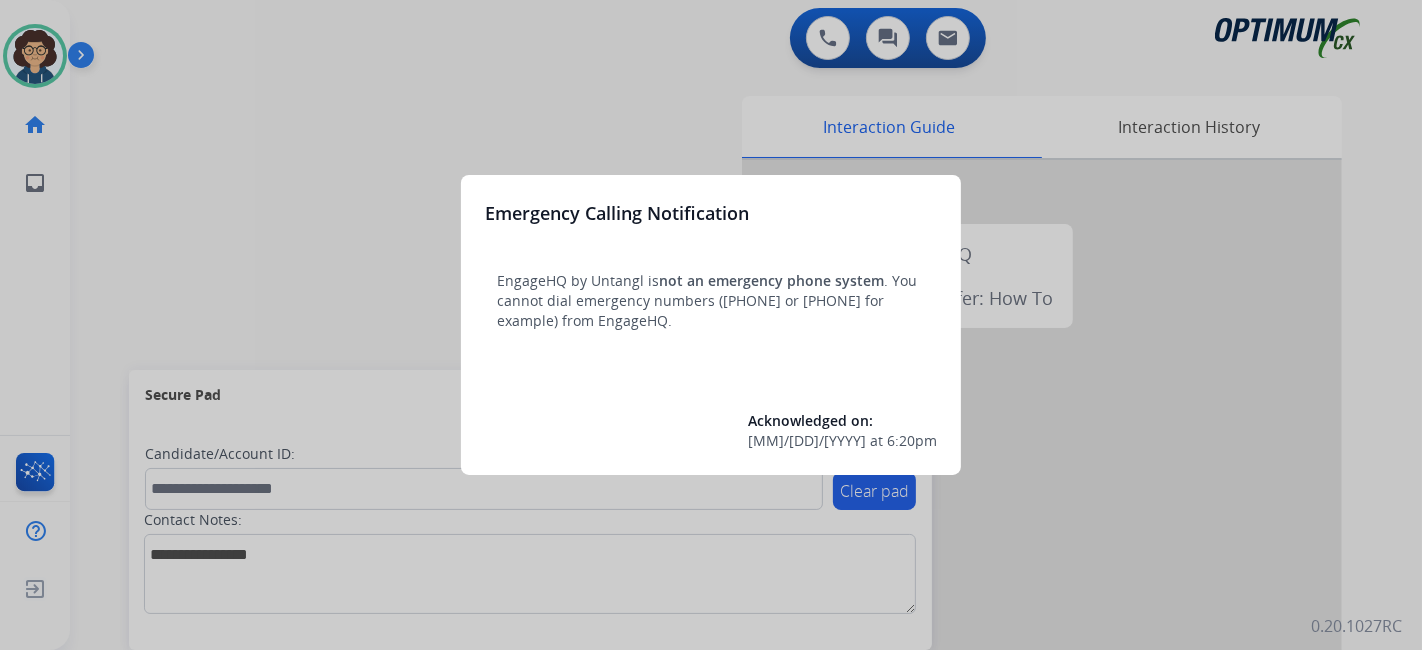 click at bounding box center (711, 325) 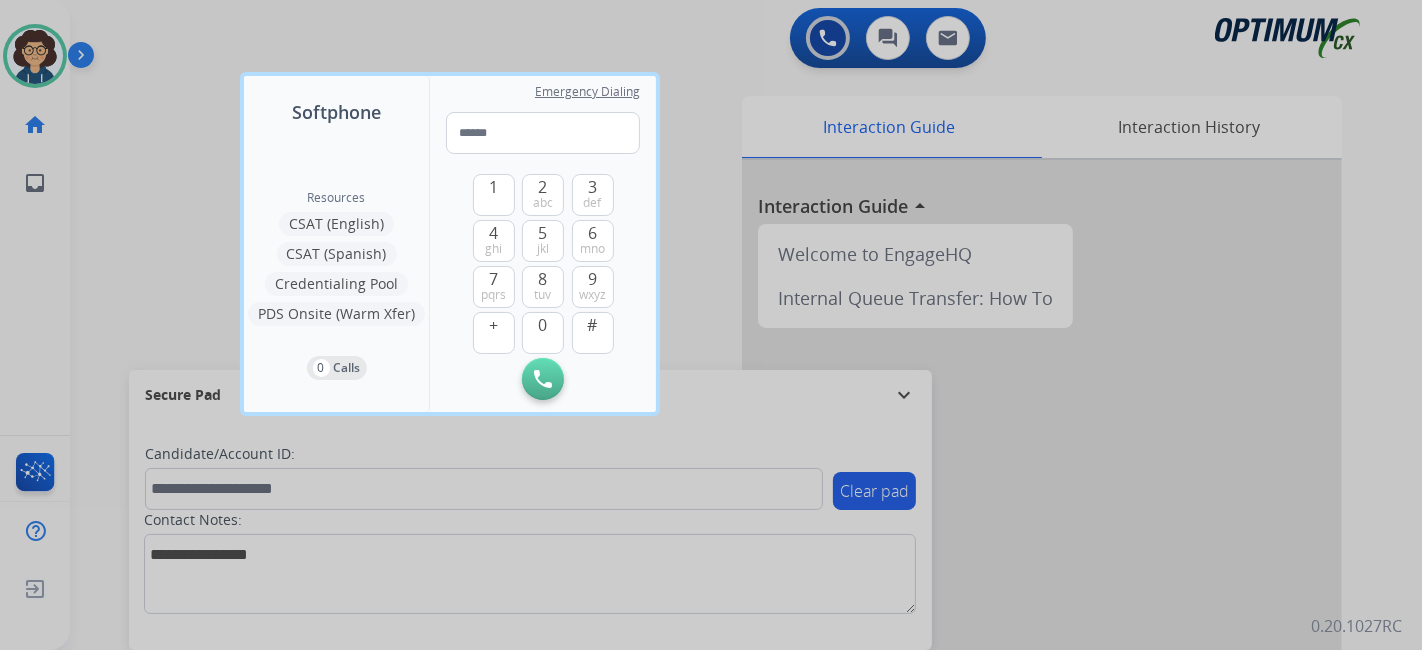 click at bounding box center (711, 325) 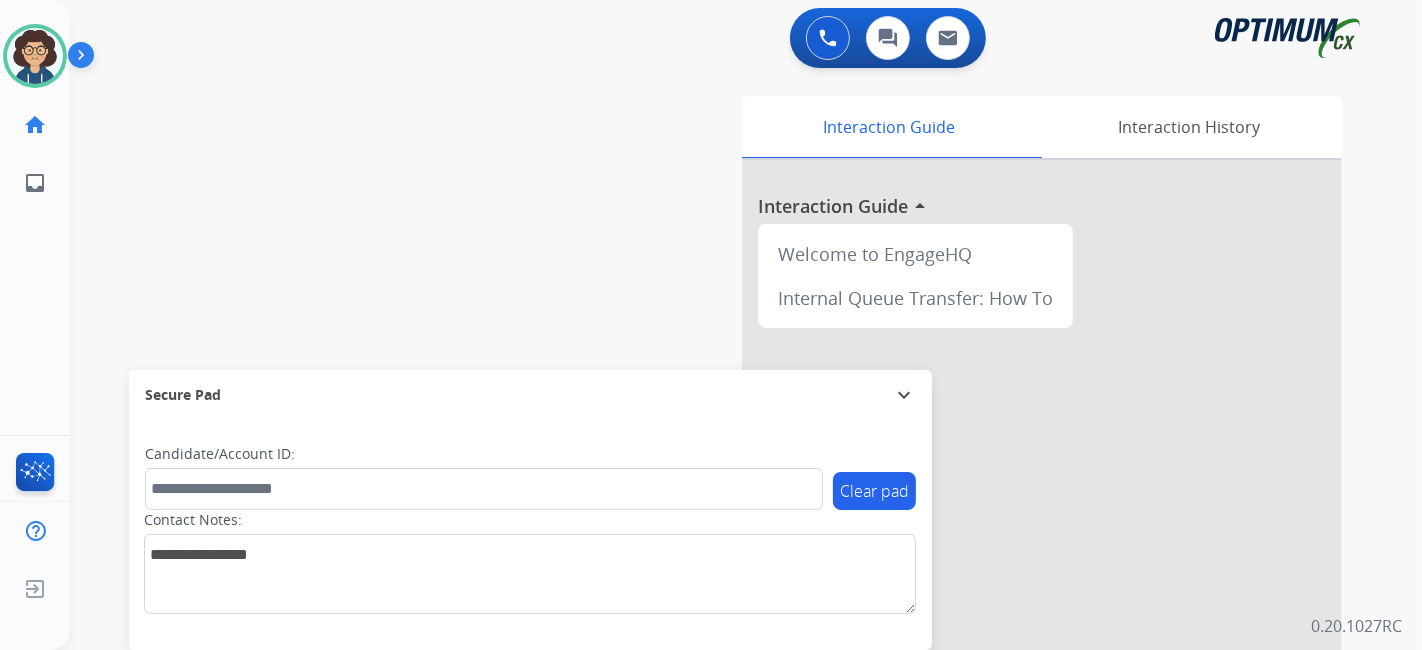 click on "arrow_drop_up Welcome to EngageHQ Internal Queue Transfer: How To Secure Pad expand_more Clear pad Candidate/Account ID: Contact Notes:" at bounding box center [722, 489] 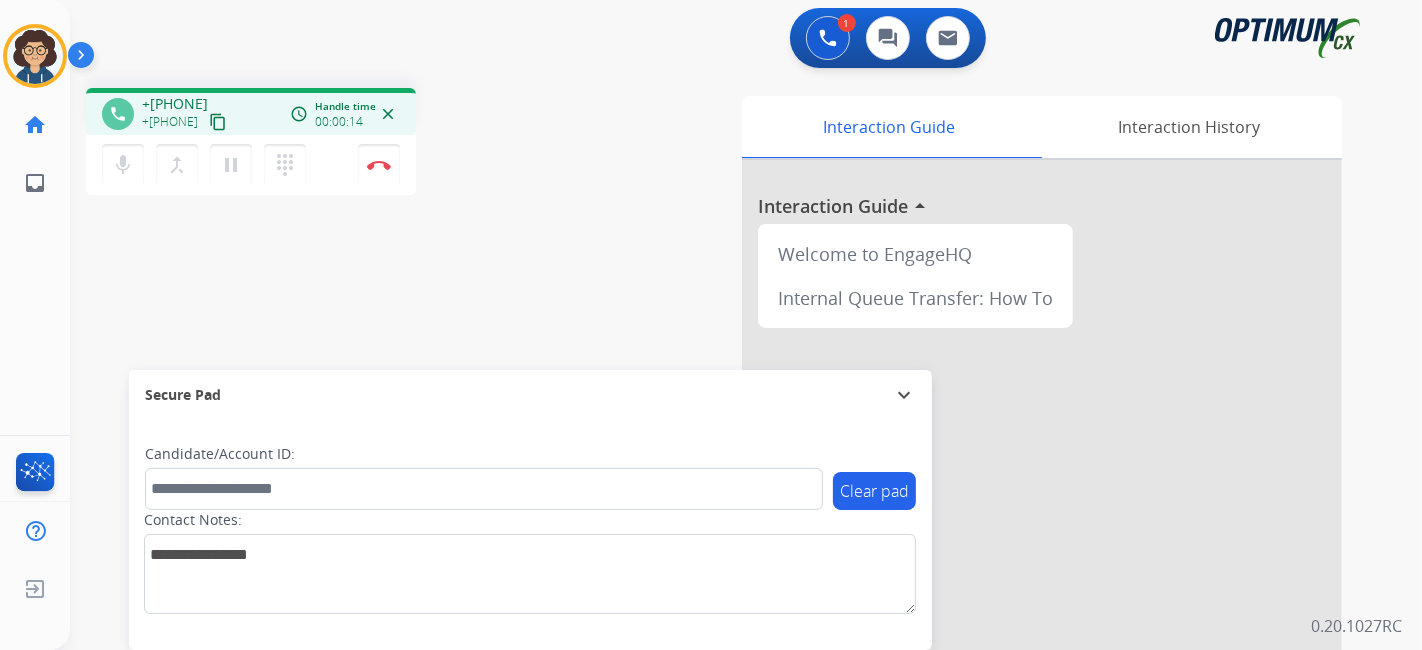 click on "content_copy" at bounding box center [218, 122] 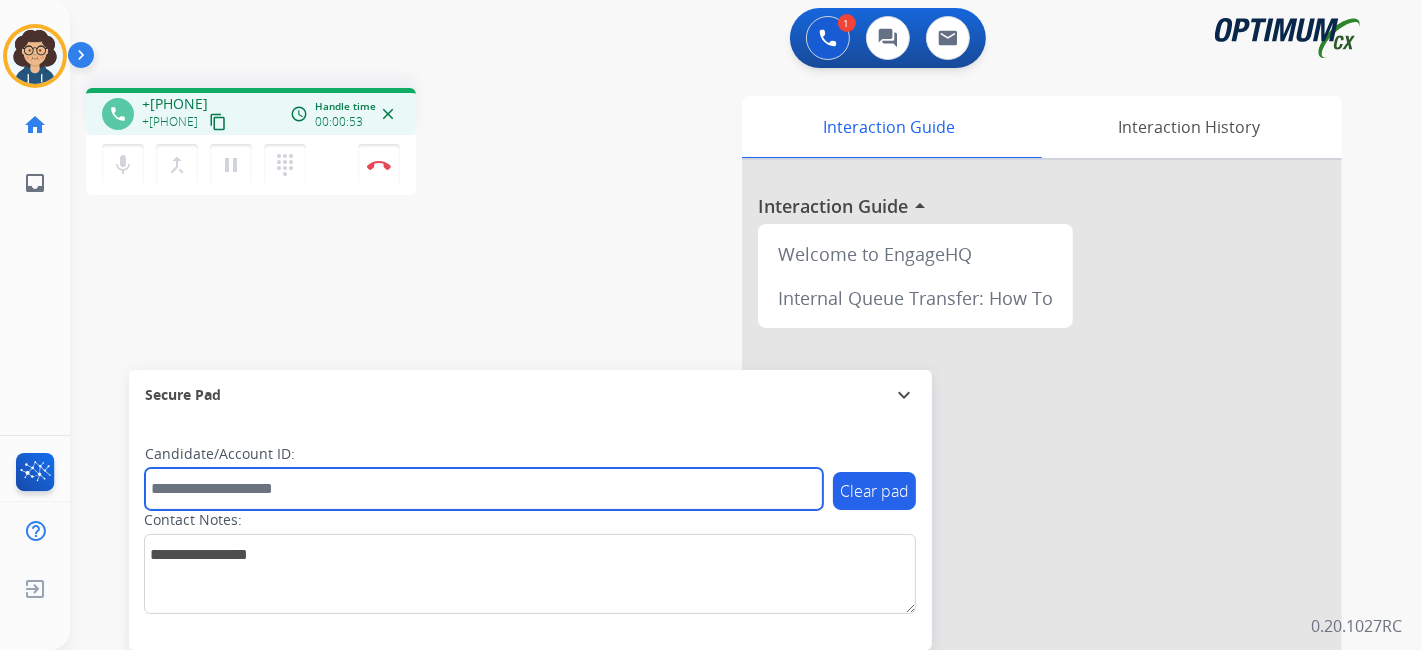 click at bounding box center (484, 489) 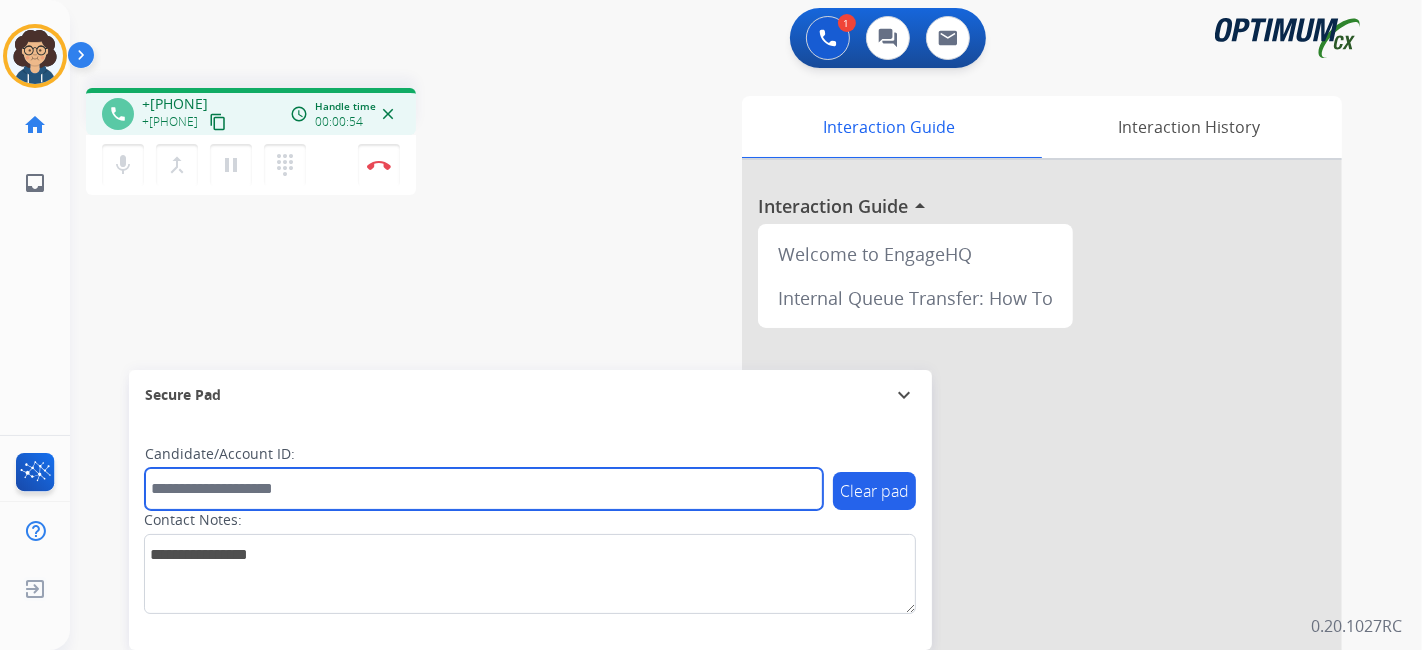 paste on "*******" 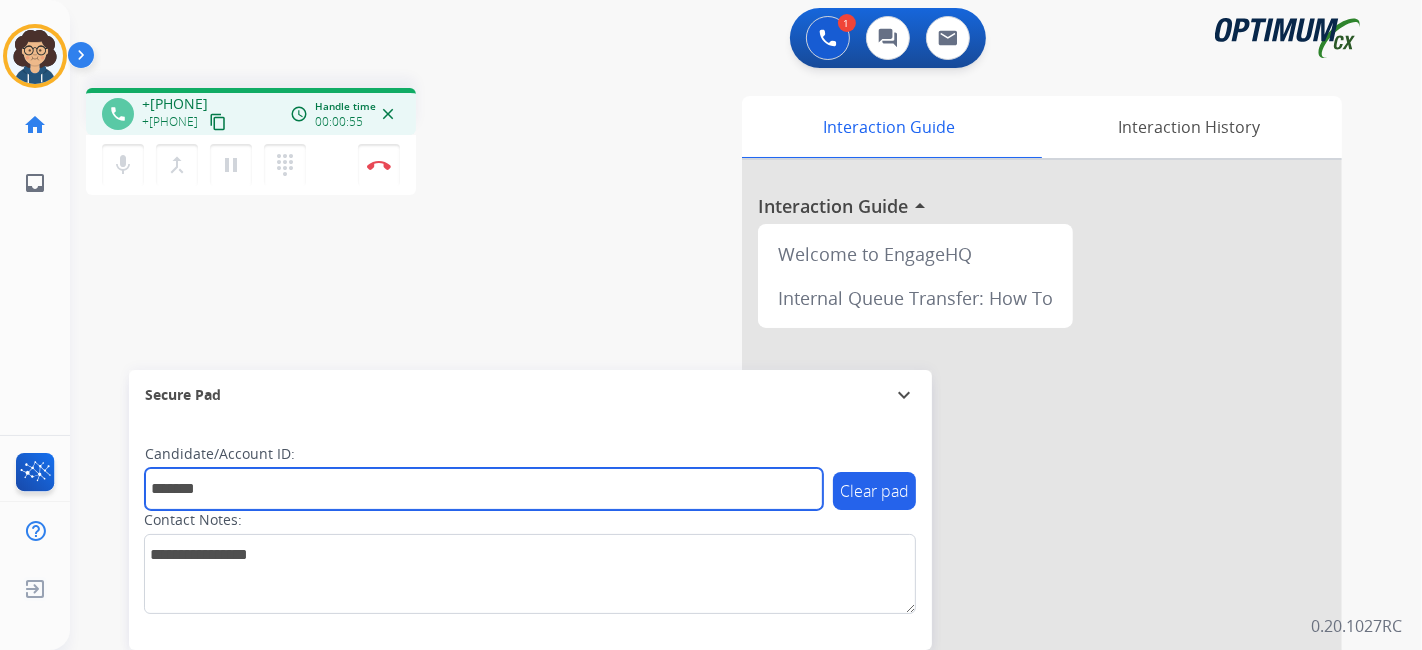 type on "*******" 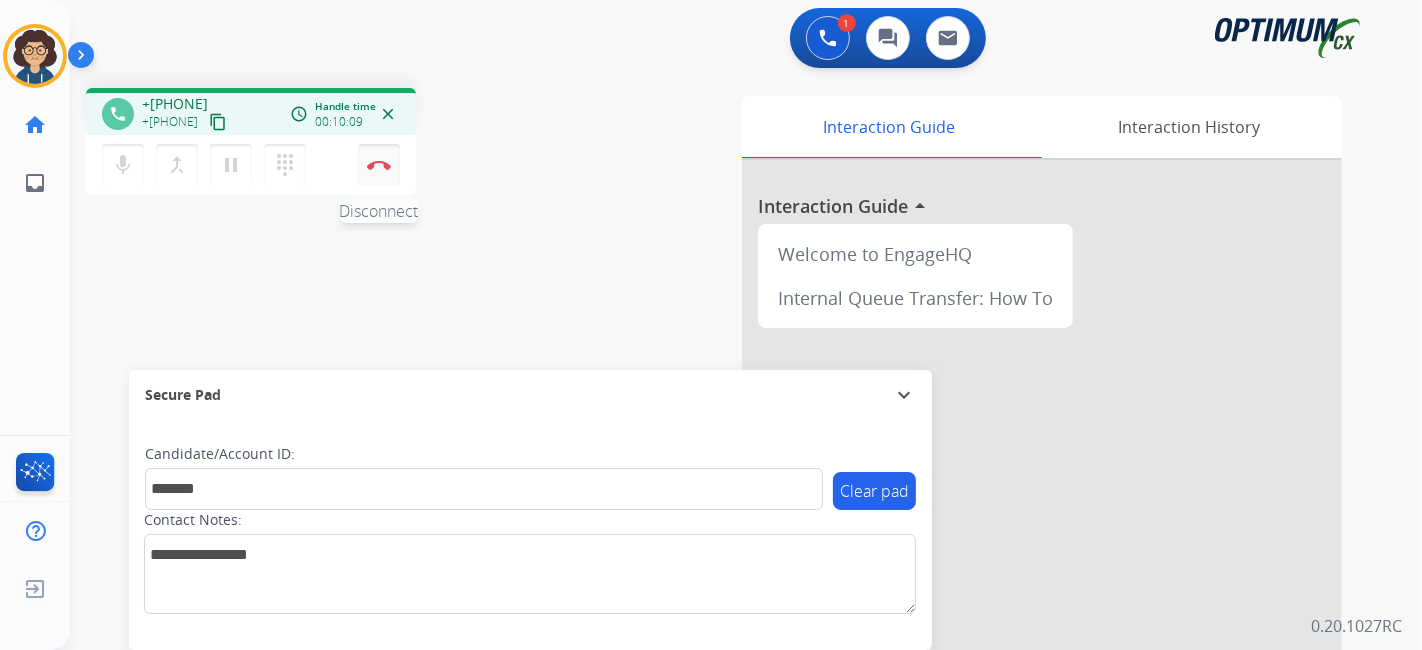 click on "Disconnect" at bounding box center [379, 165] 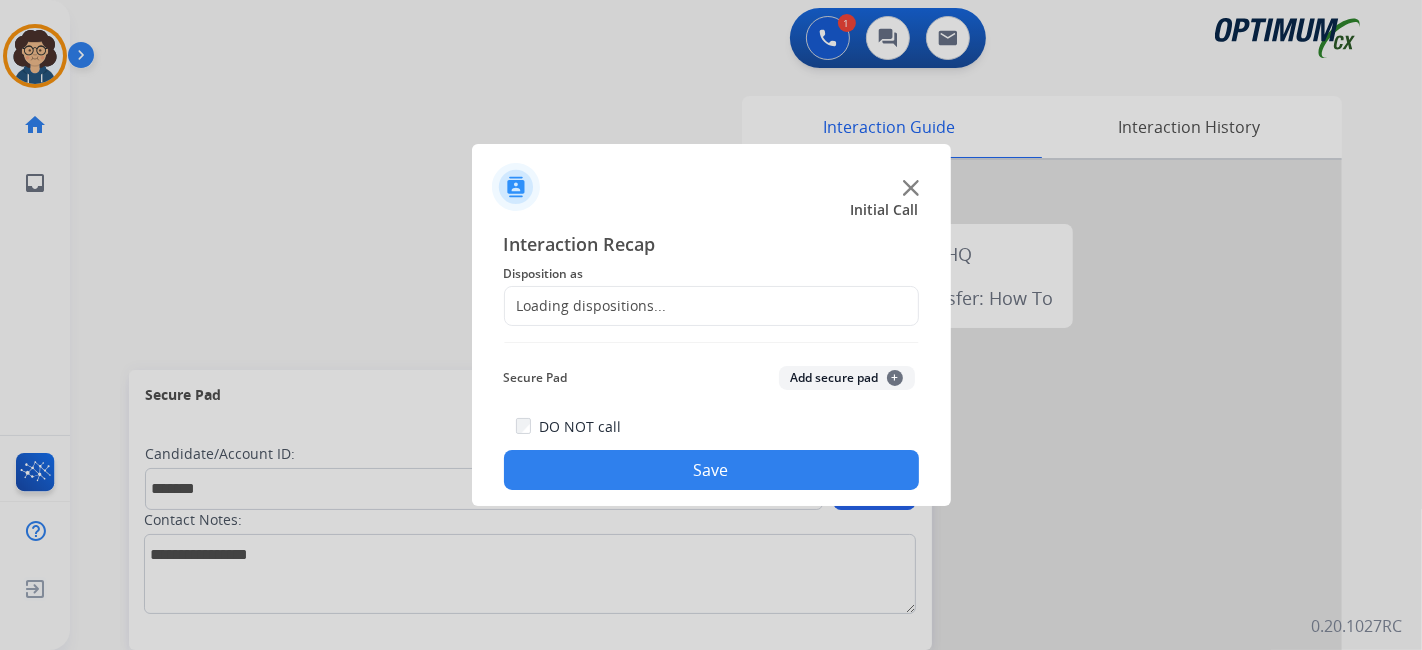 click on "Loading dispositions..." 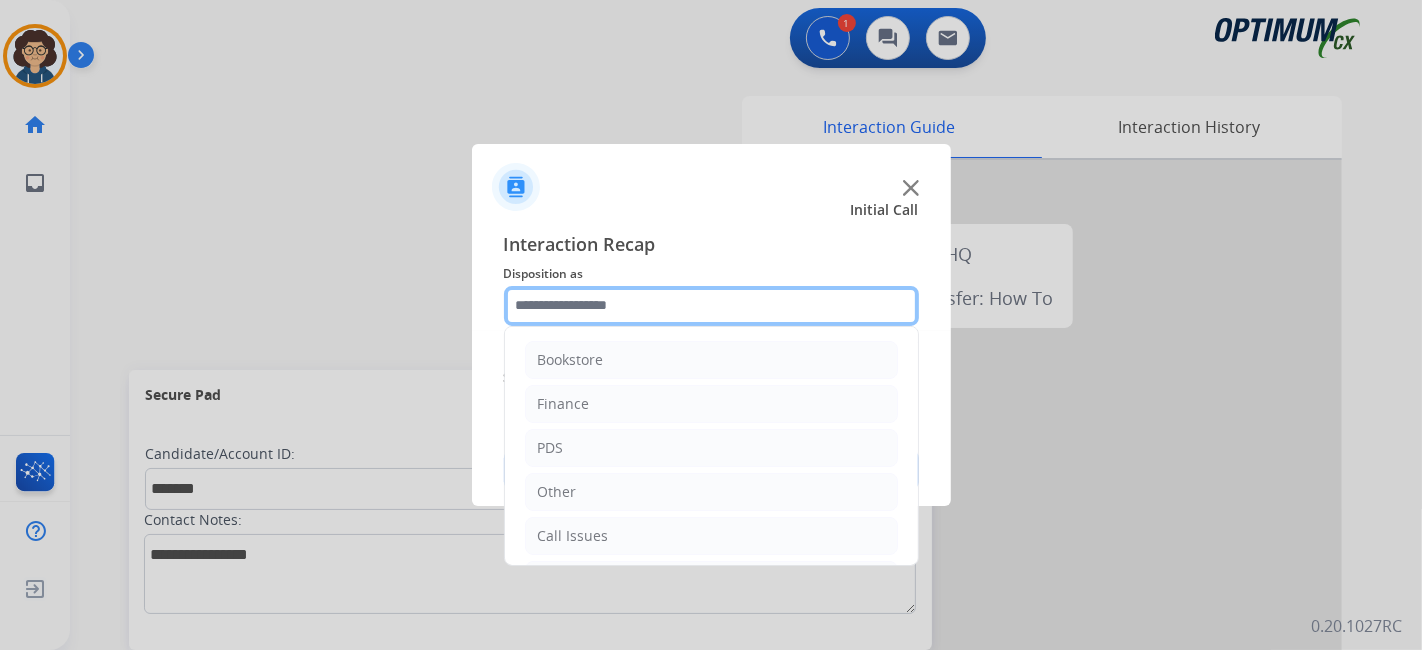 click 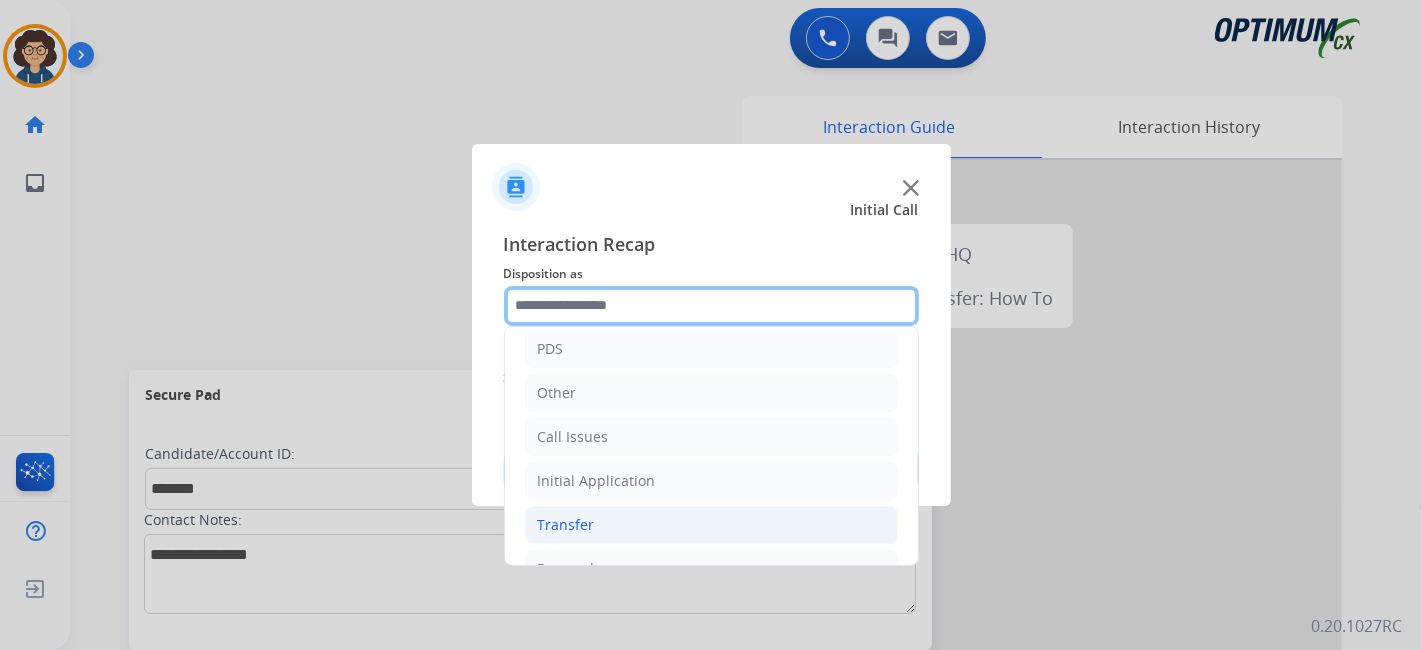 scroll, scrollTop: 131, scrollLeft: 0, axis: vertical 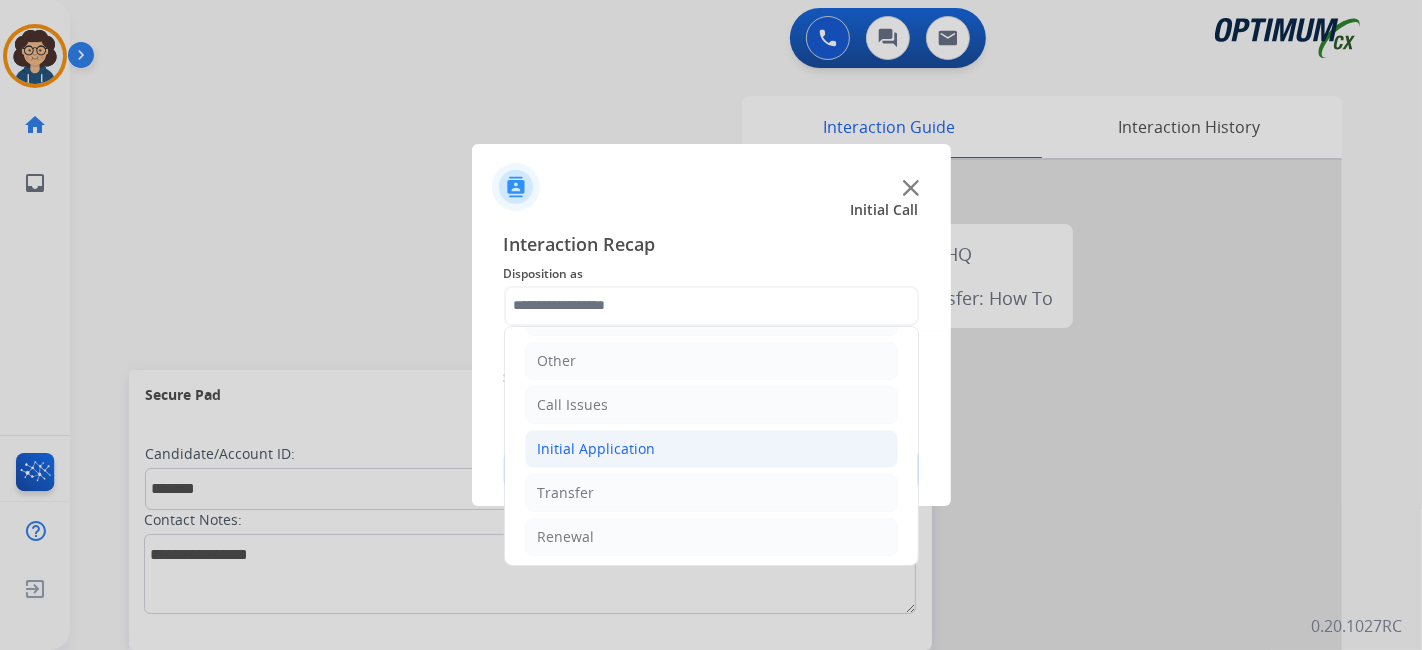 click on "Initial Application" 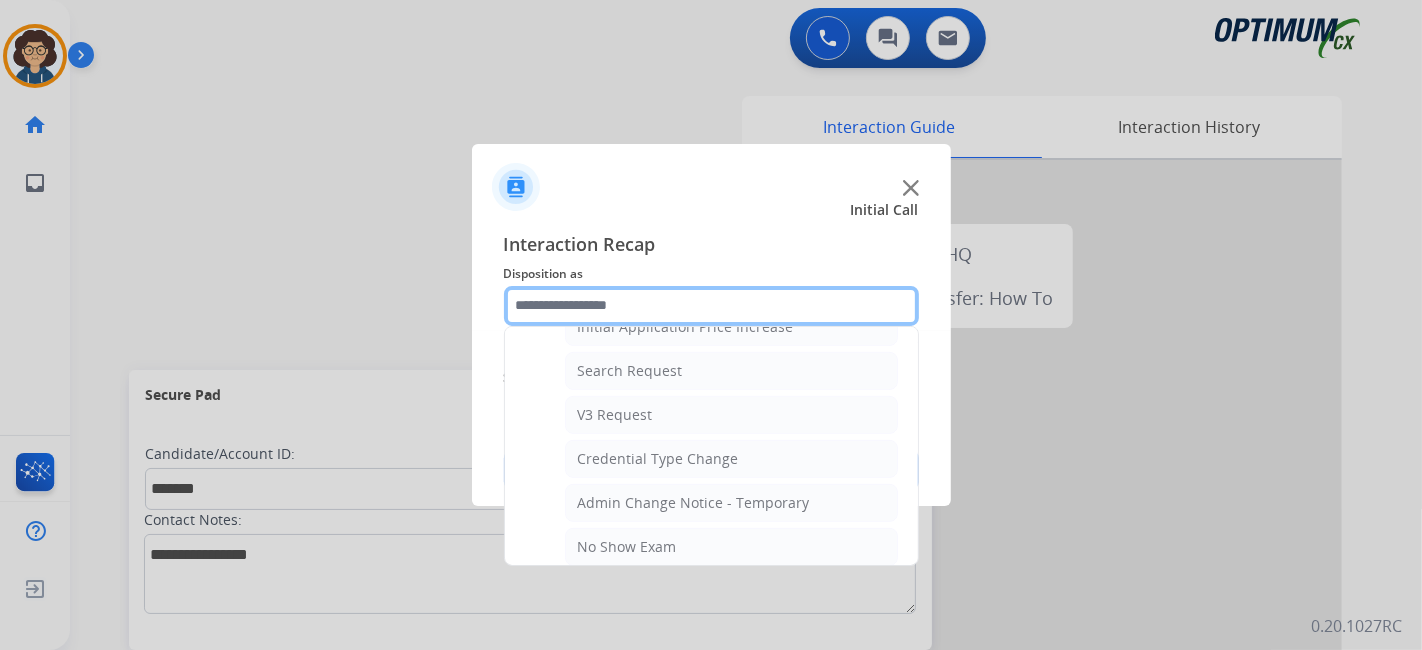scroll, scrollTop: 717, scrollLeft: 0, axis: vertical 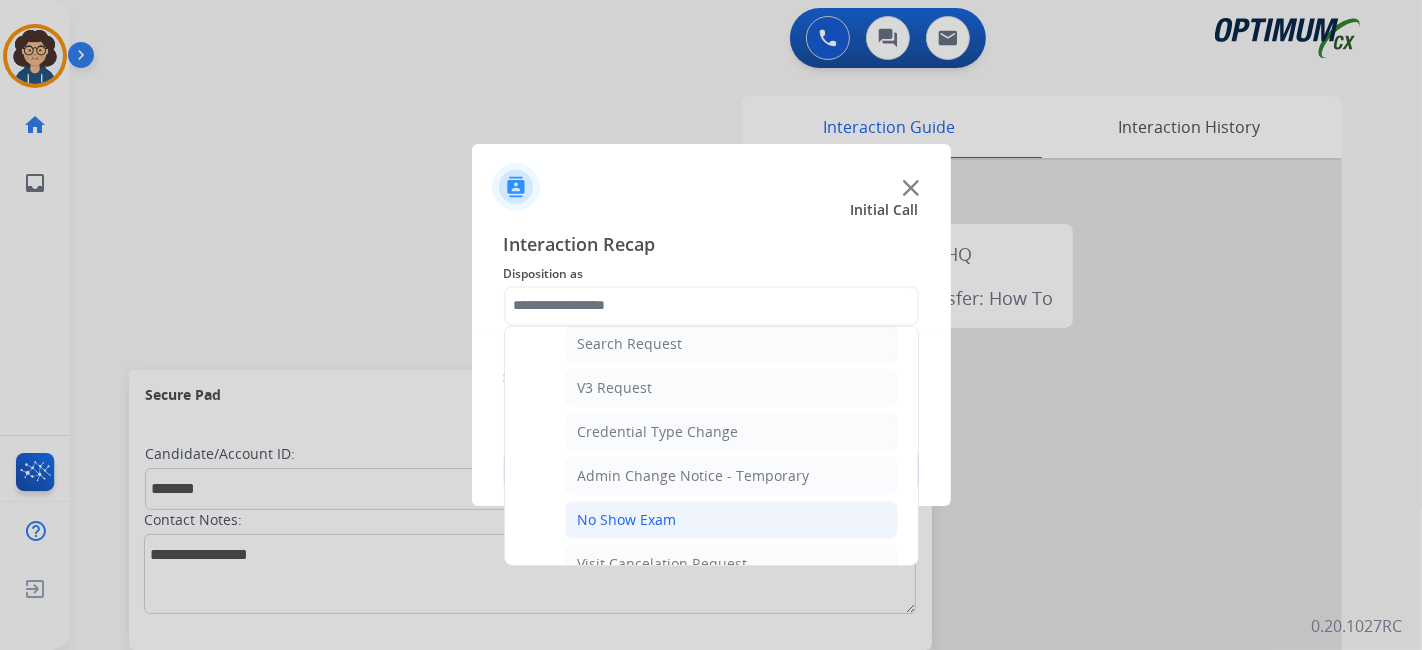 click on "No Show Exam" 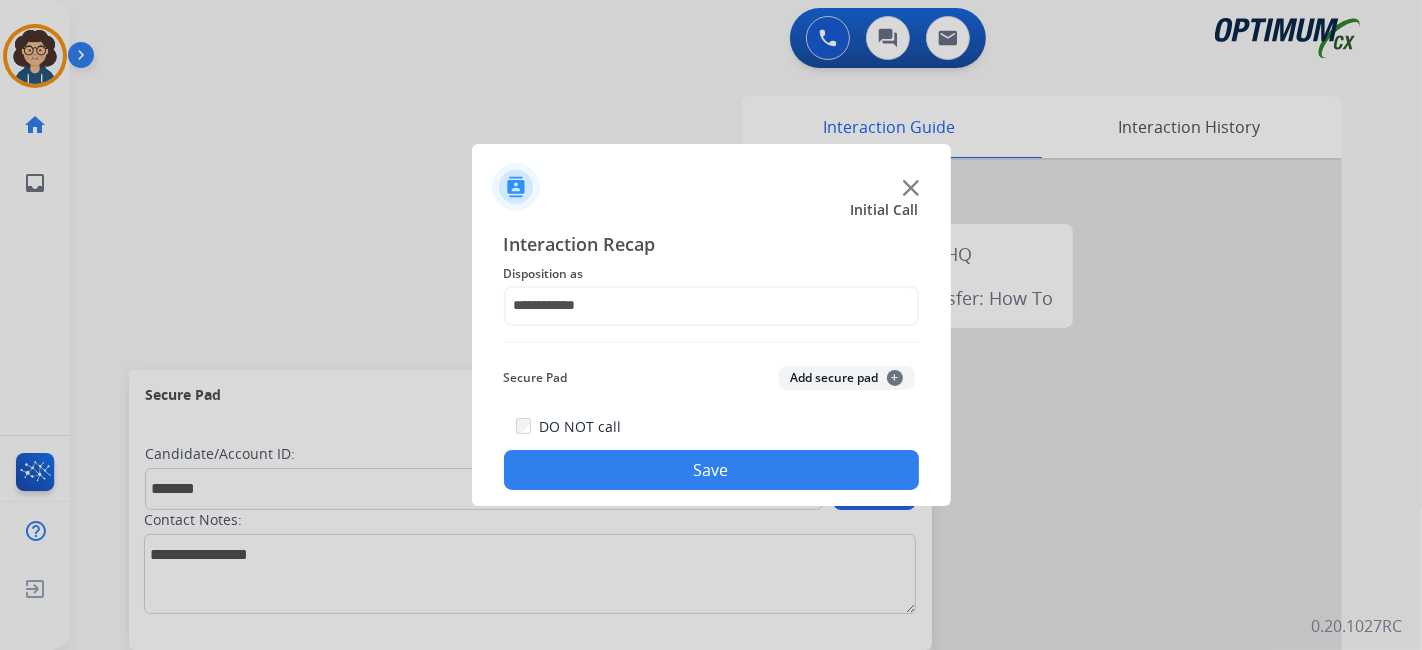 click on "Add secure pad  +" 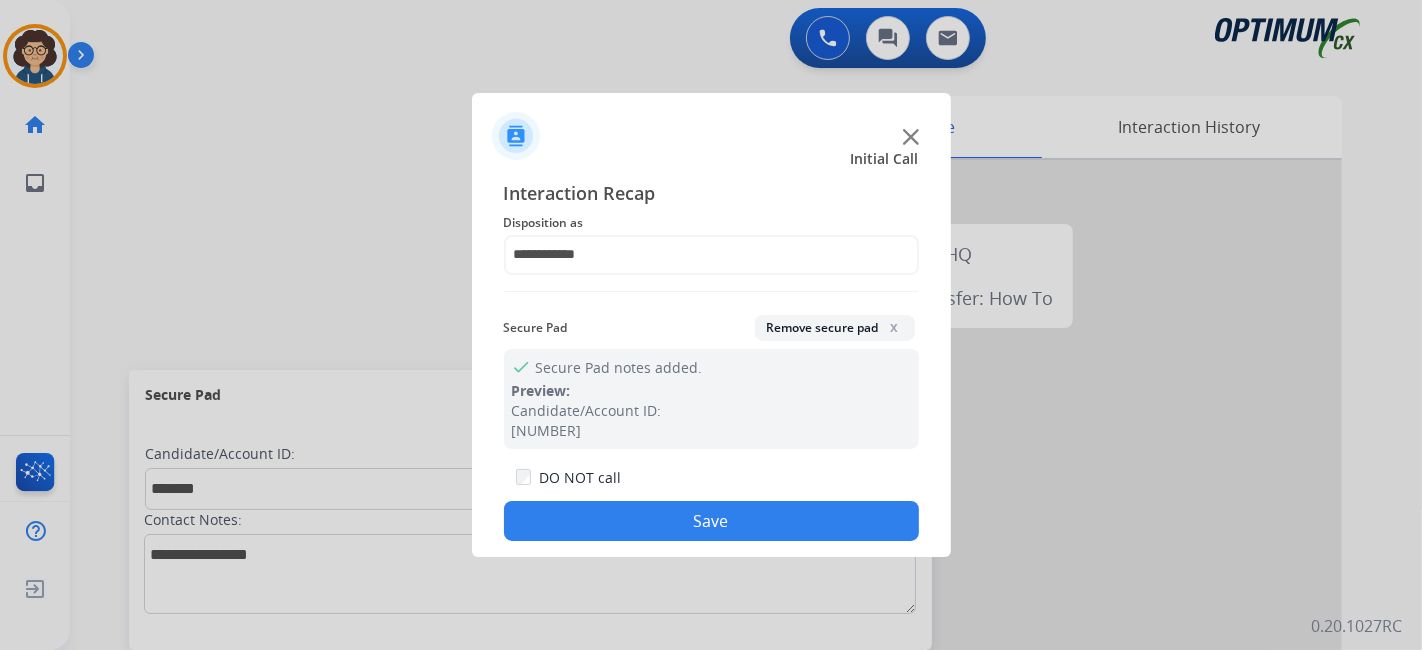 click on "Save" 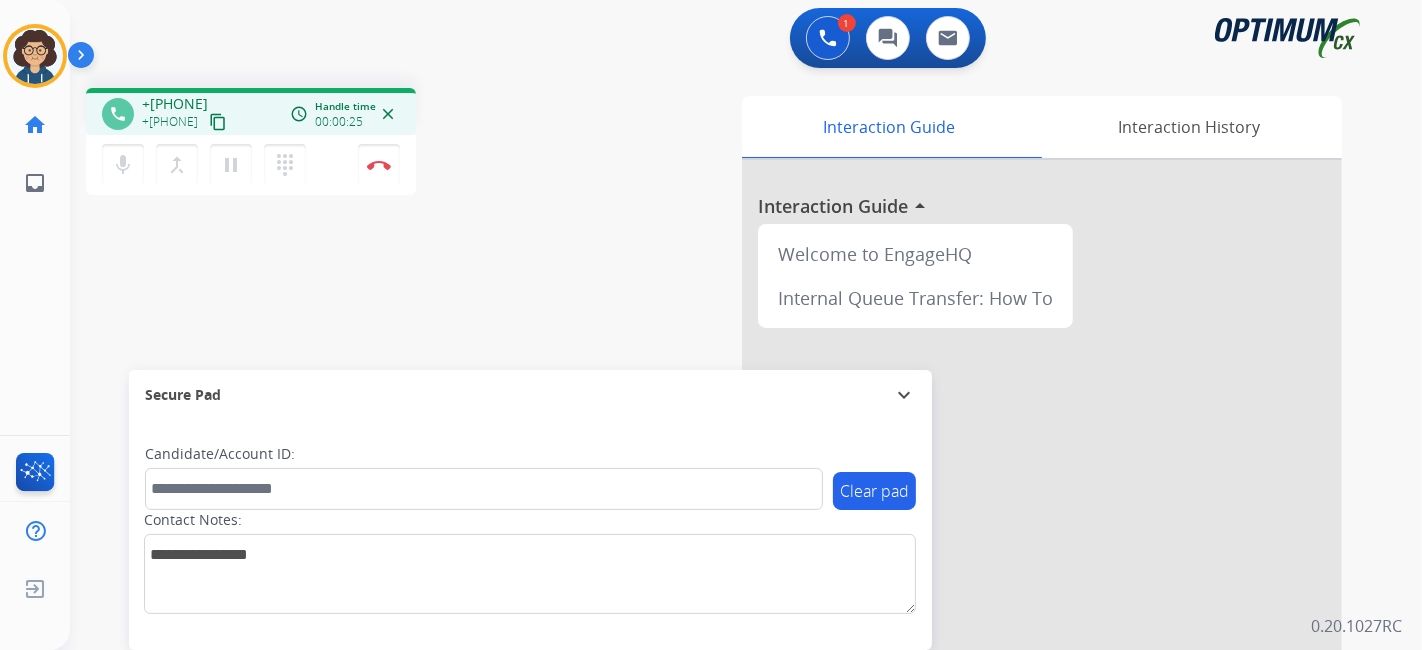 click on "content_copy" at bounding box center (218, 122) 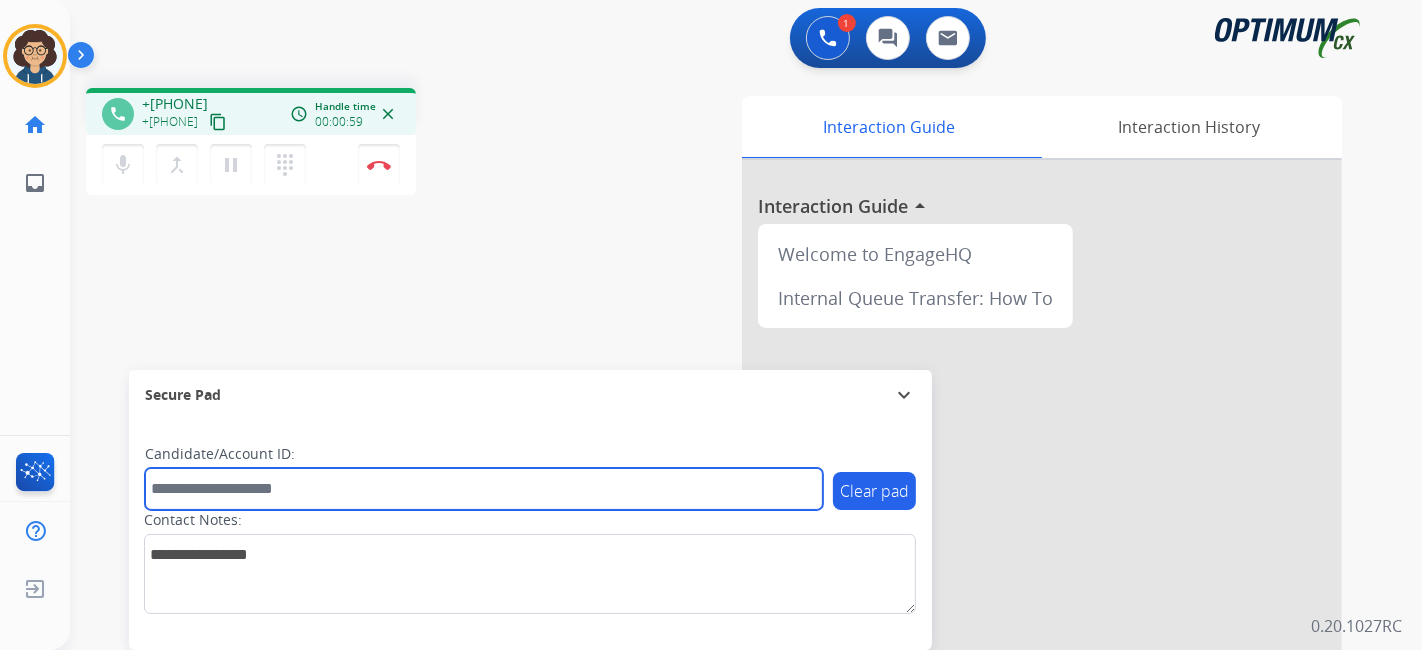 click at bounding box center [484, 489] 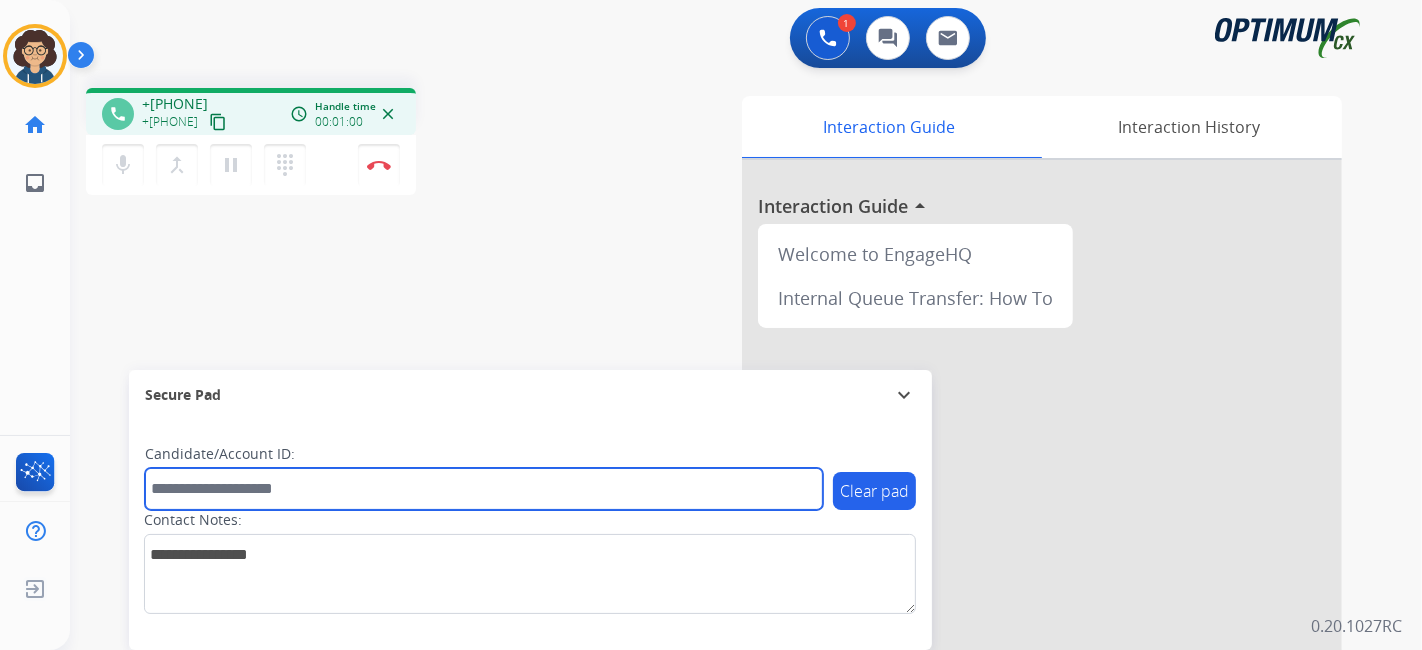 paste on "*******" 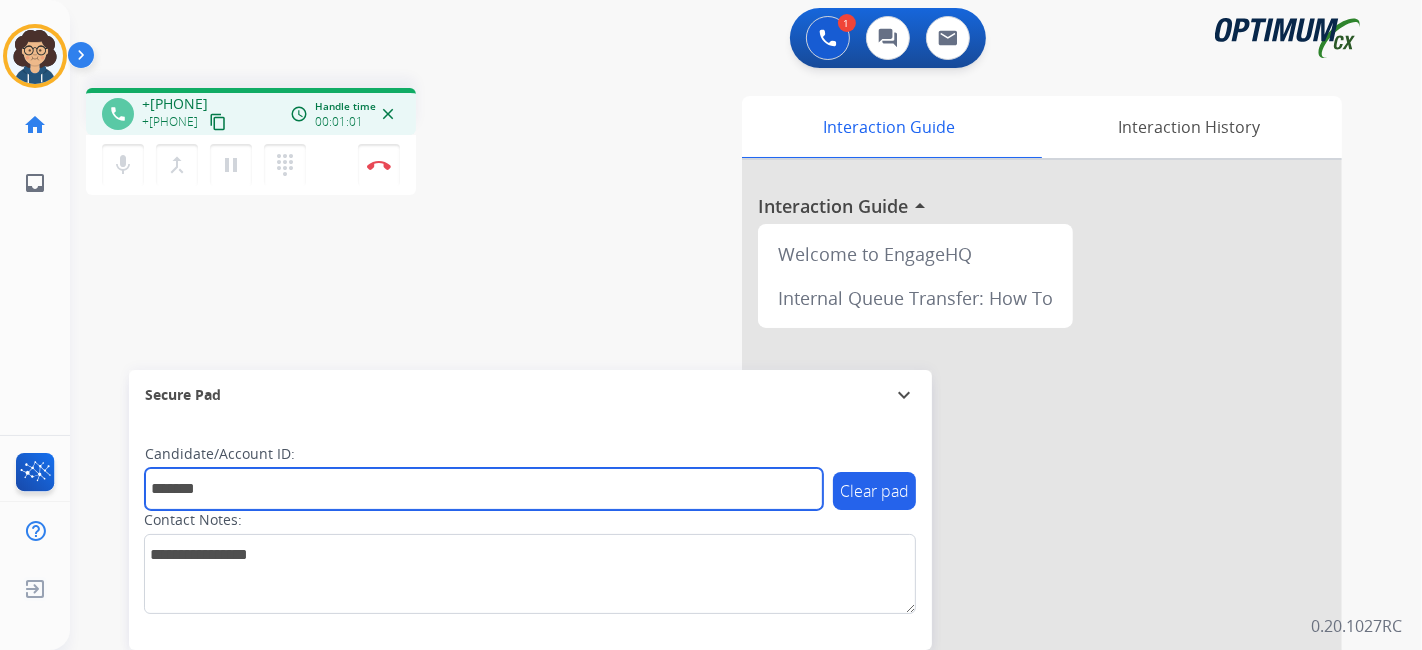 type on "*******" 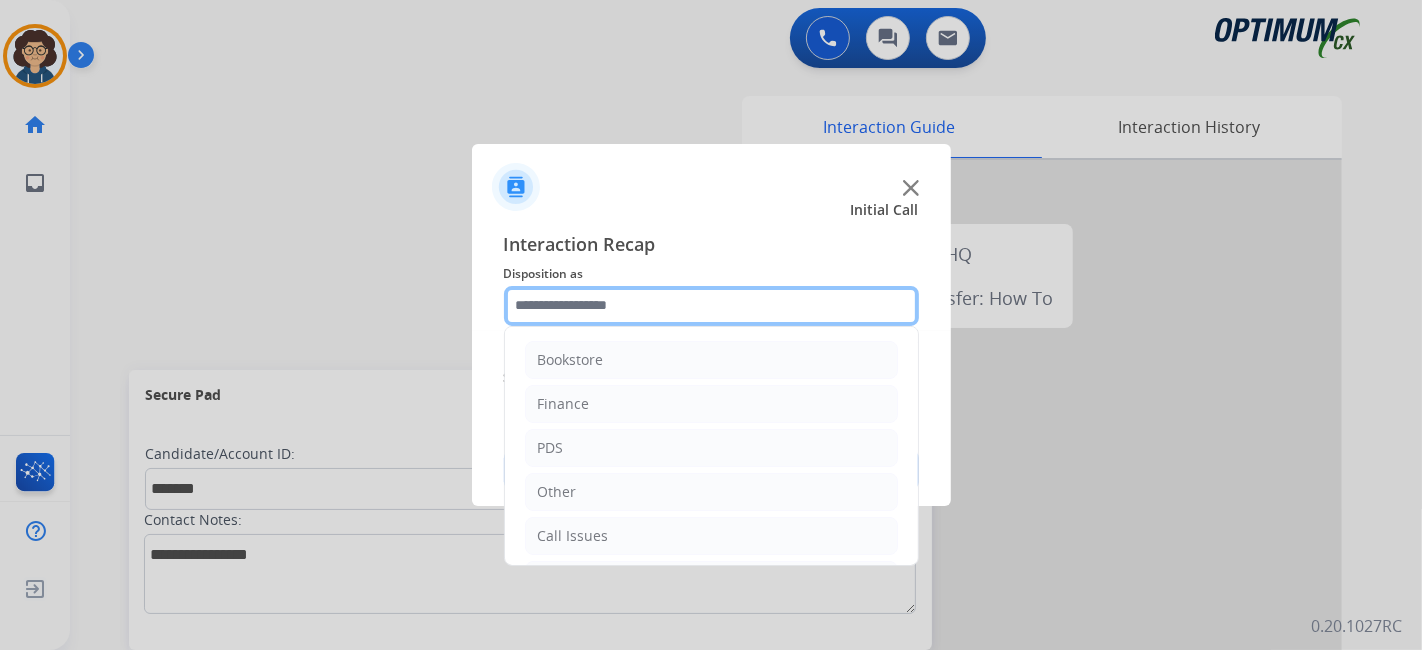 click 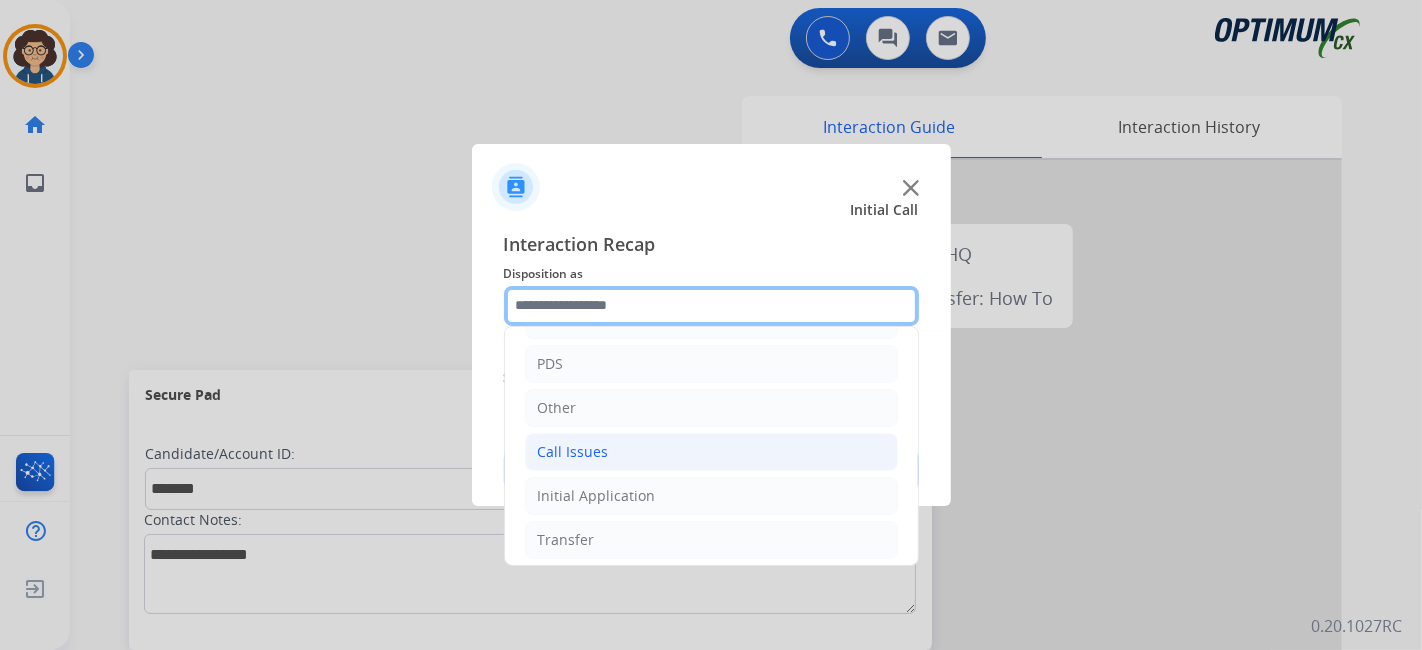 scroll, scrollTop: 131, scrollLeft: 0, axis: vertical 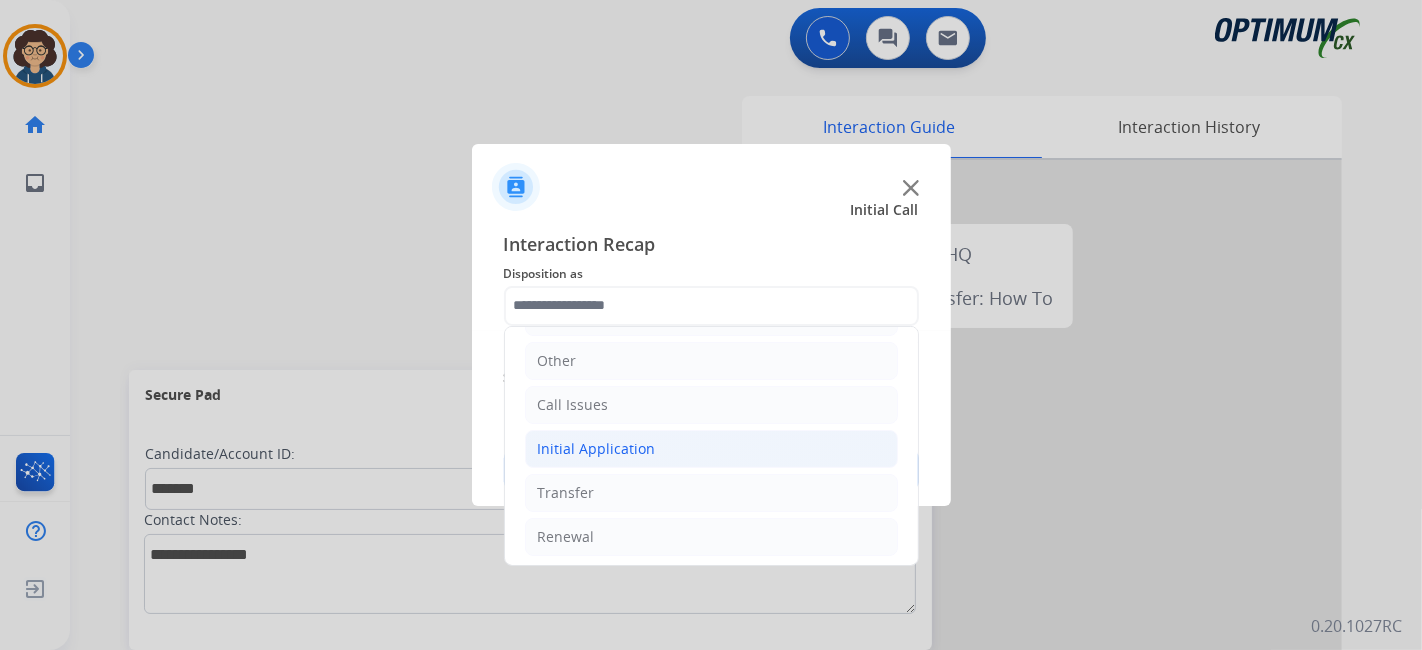 click on "Initial Application" 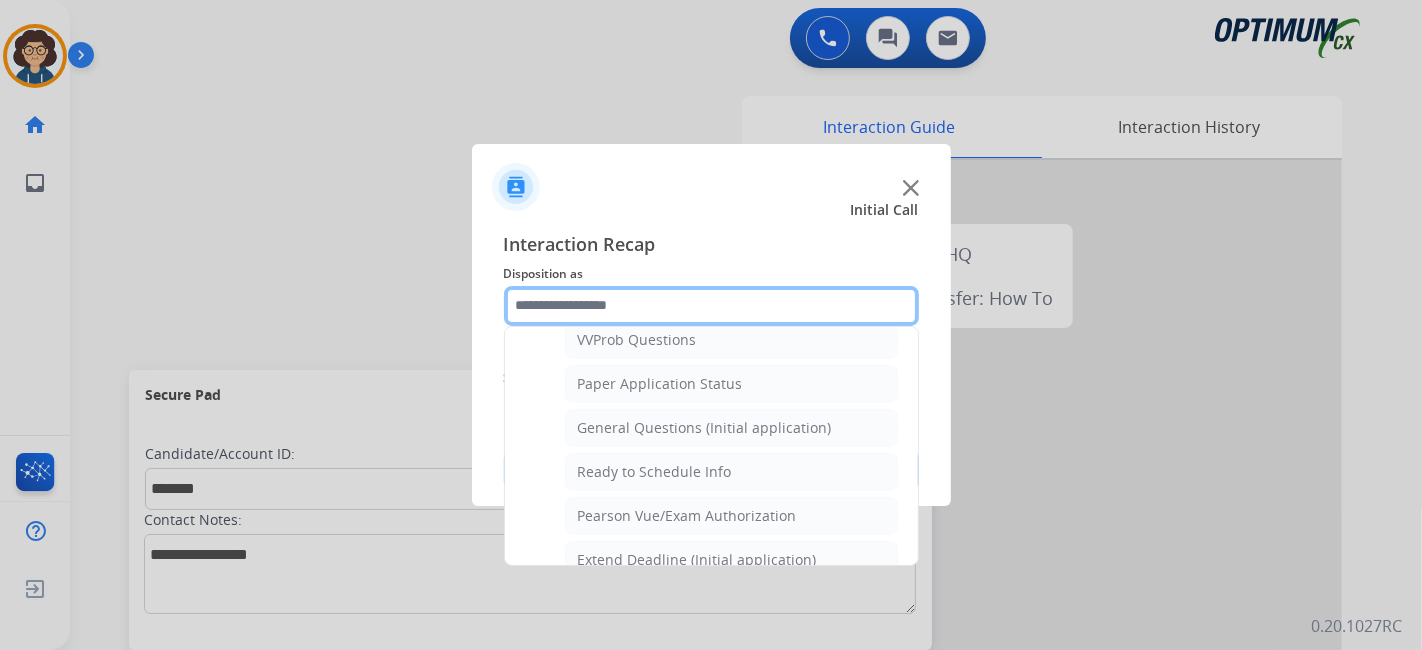 scroll, scrollTop: 1109, scrollLeft: 0, axis: vertical 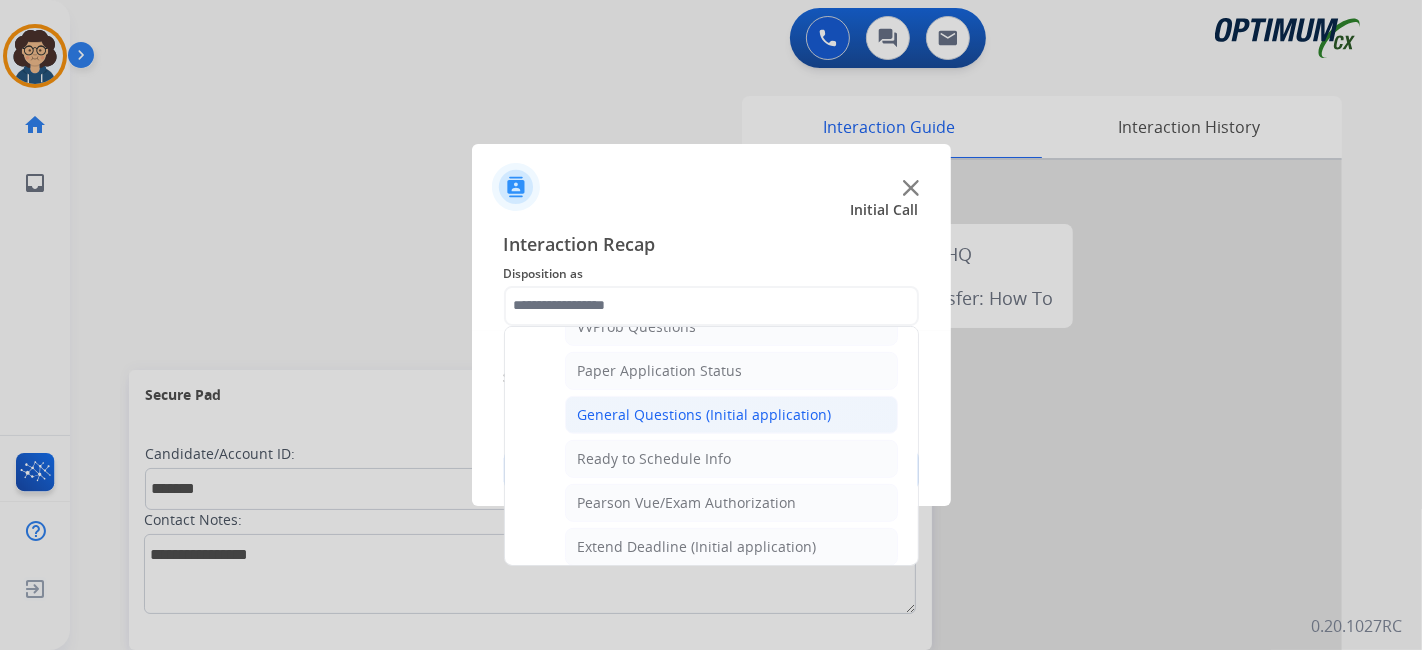 drag, startPoint x: 782, startPoint y: 407, endPoint x: 801, endPoint y: 383, distance: 30.610456 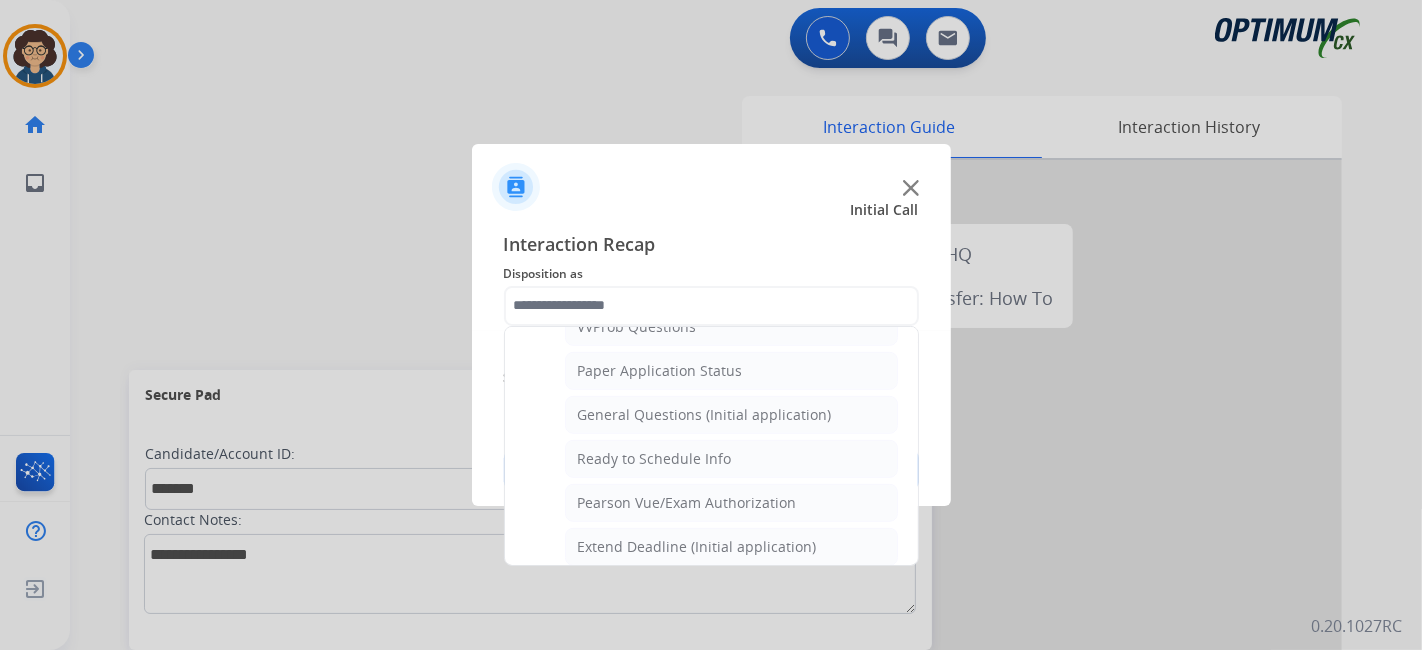 click on "General Questions (Initial application)" 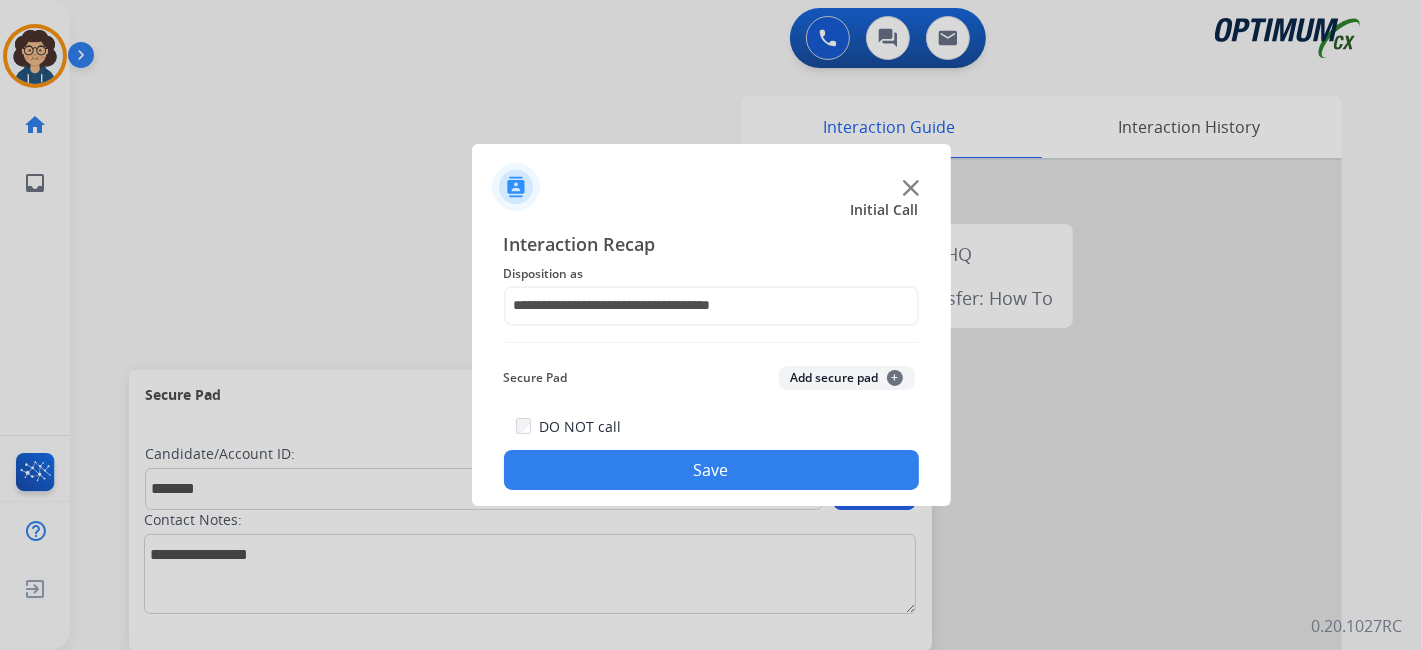click on "Add secure pad  +" 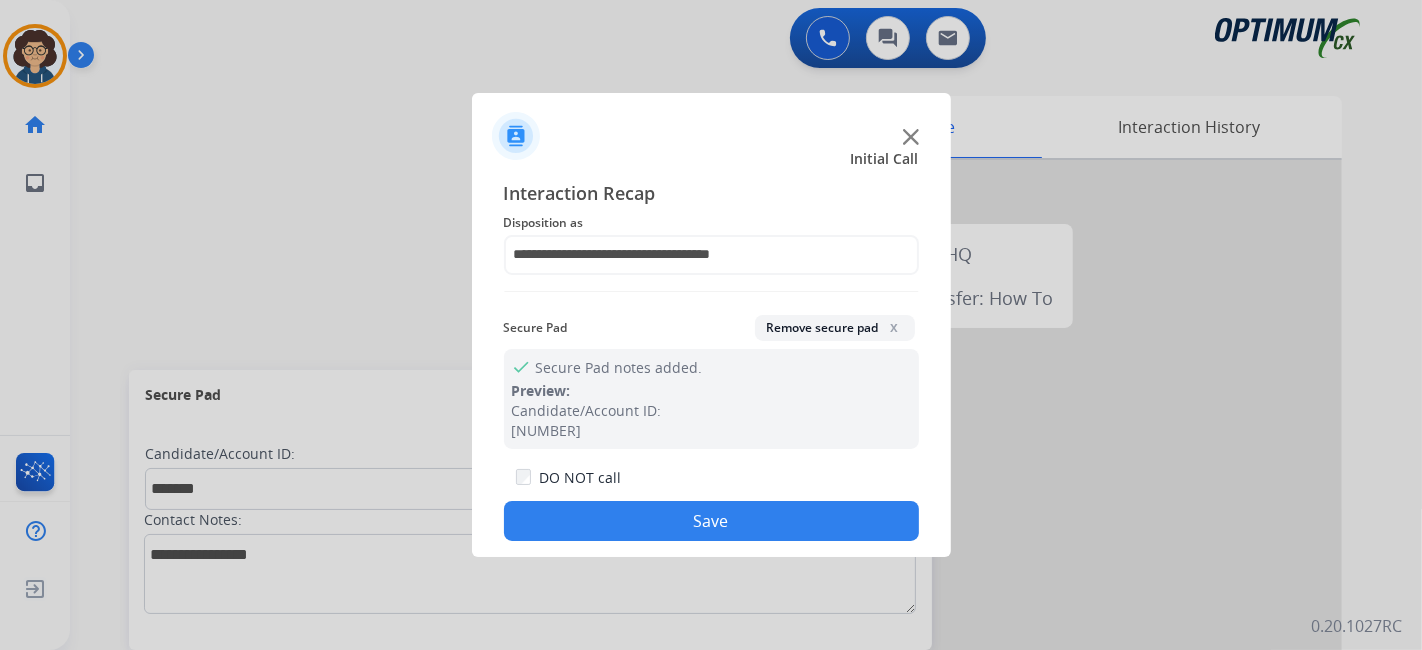 drag, startPoint x: 733, startPoint y: 518, endPoint x: 553, endPoint y: 21, distance: 528.59155 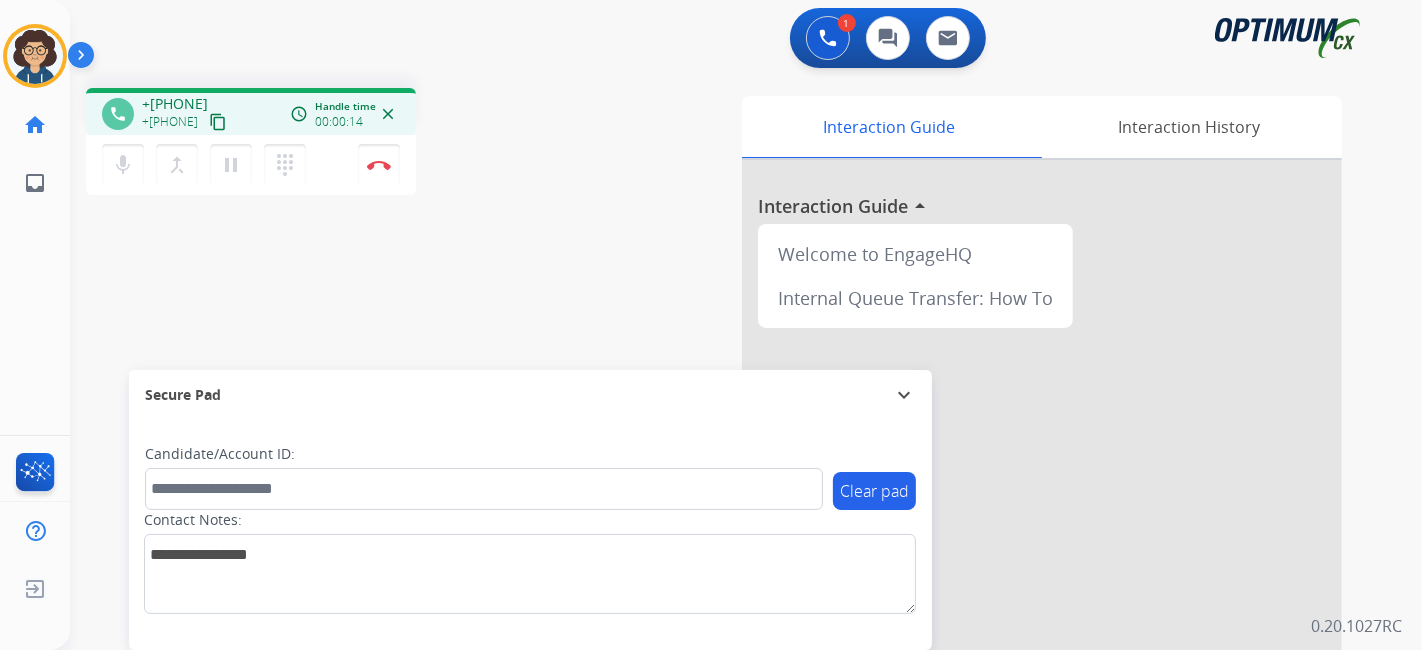 click on "content_copy" at bounding box center [218, 122] 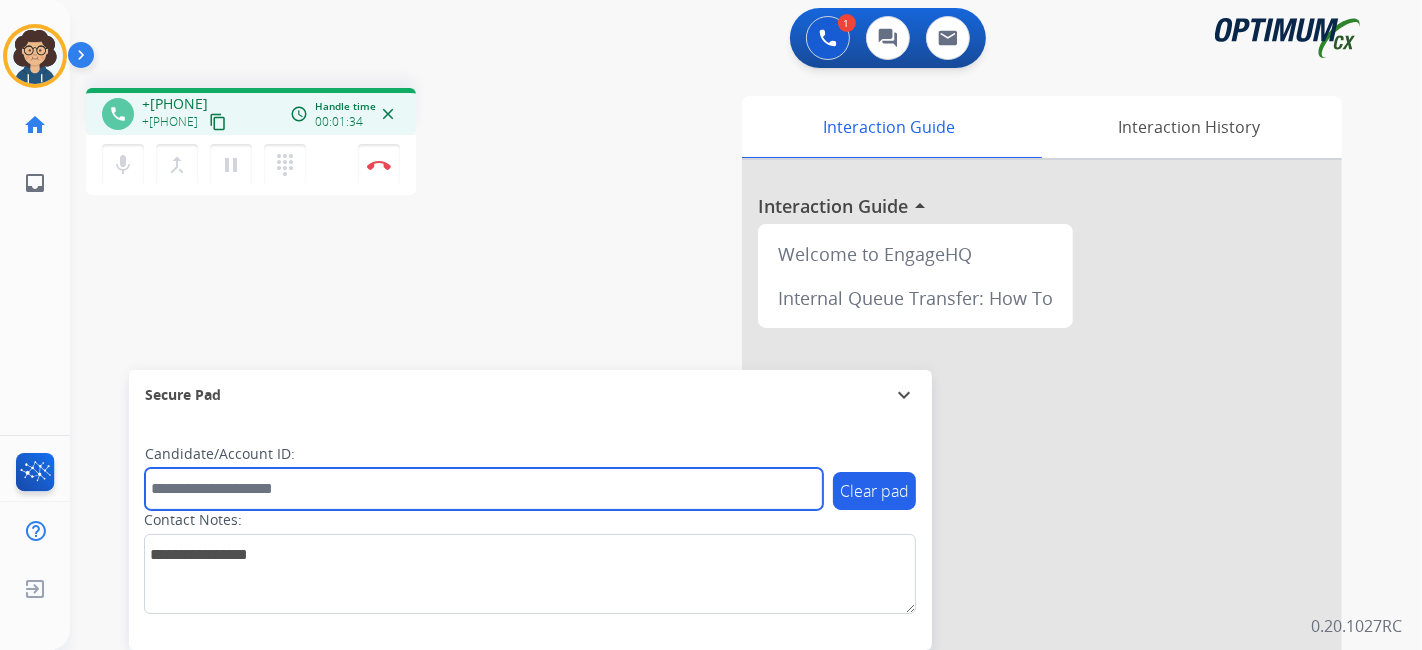 click at bounding box center [484, 489] 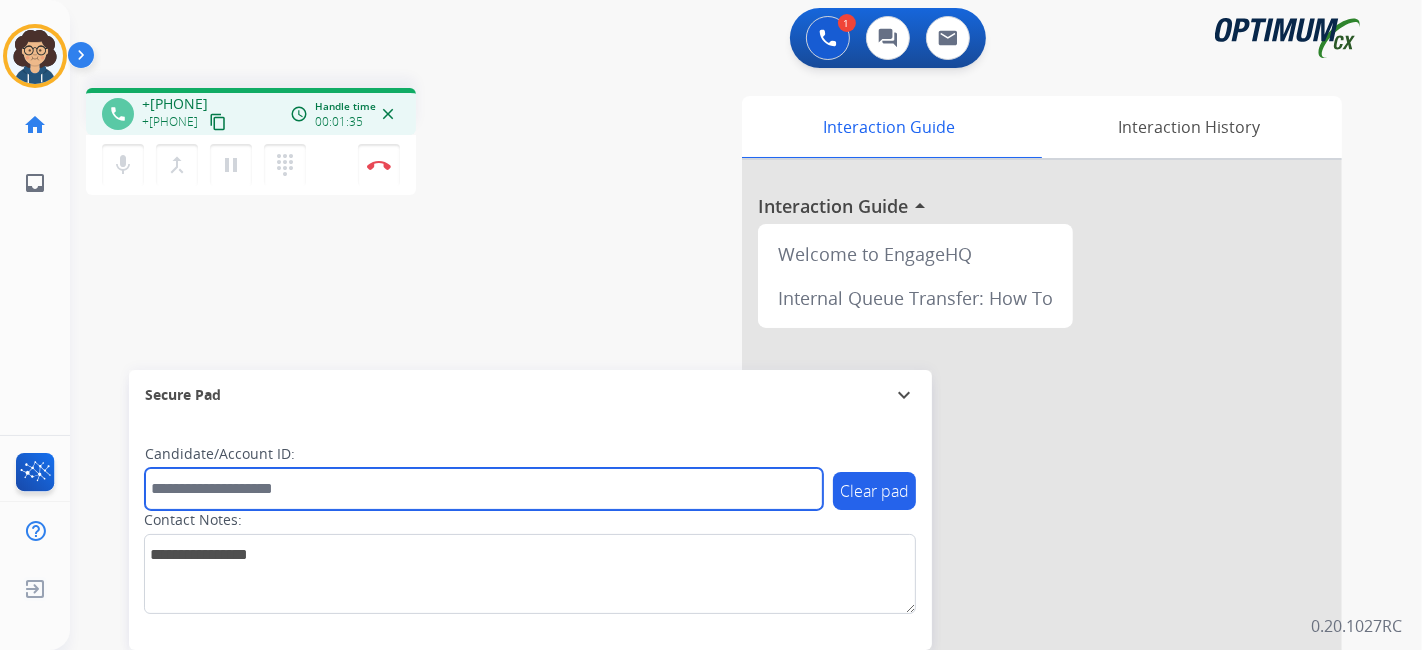 paste on "*******" 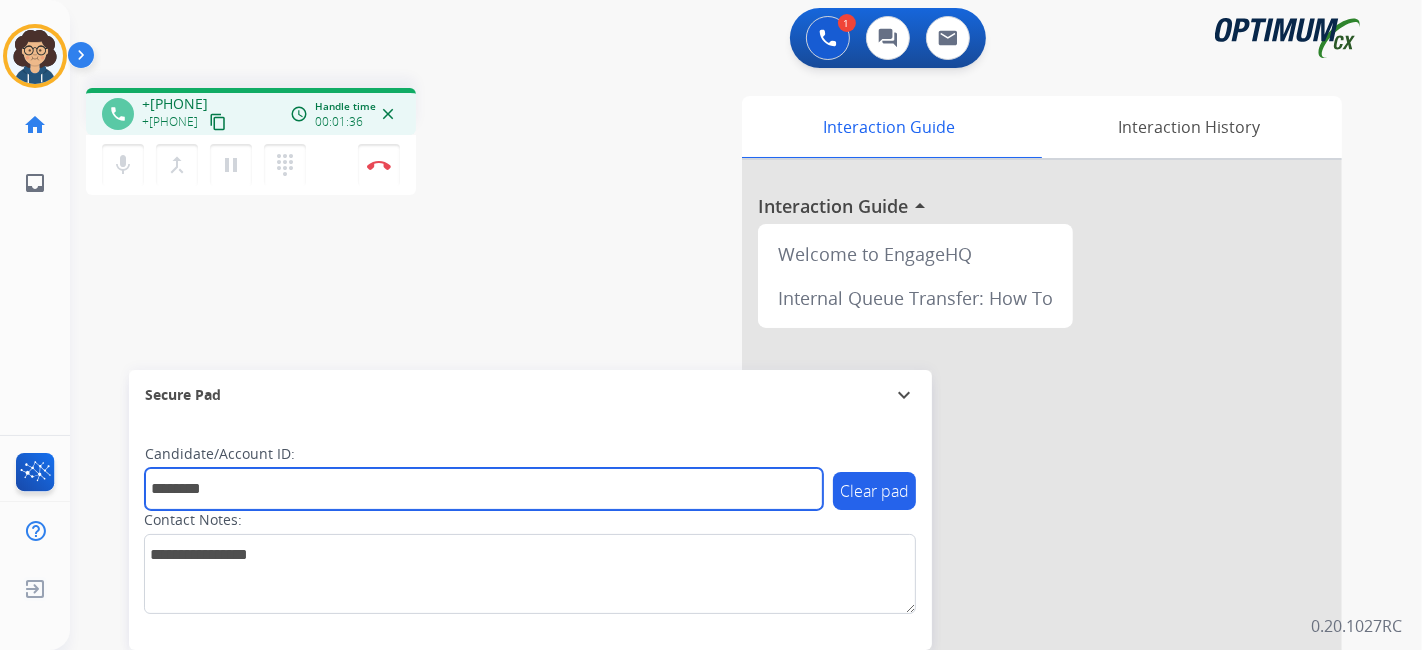 type on "*******" 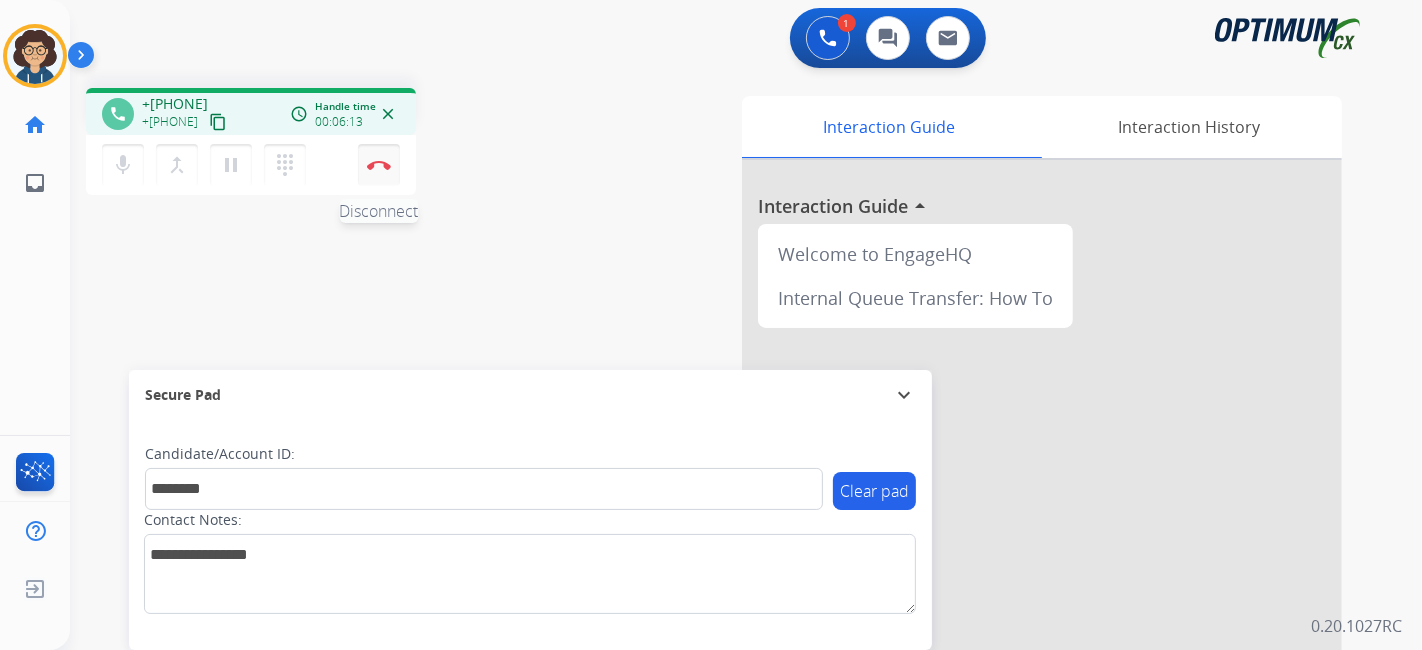 click at bounding box center (379, 165) 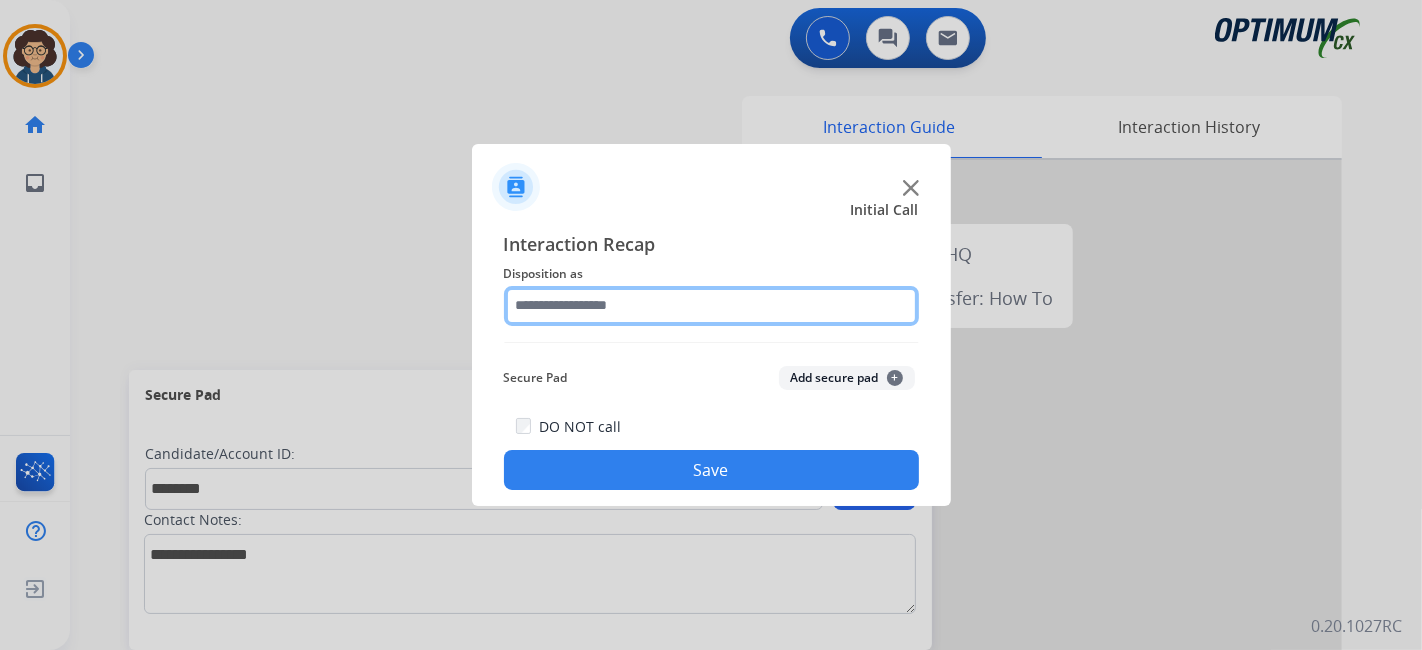 click 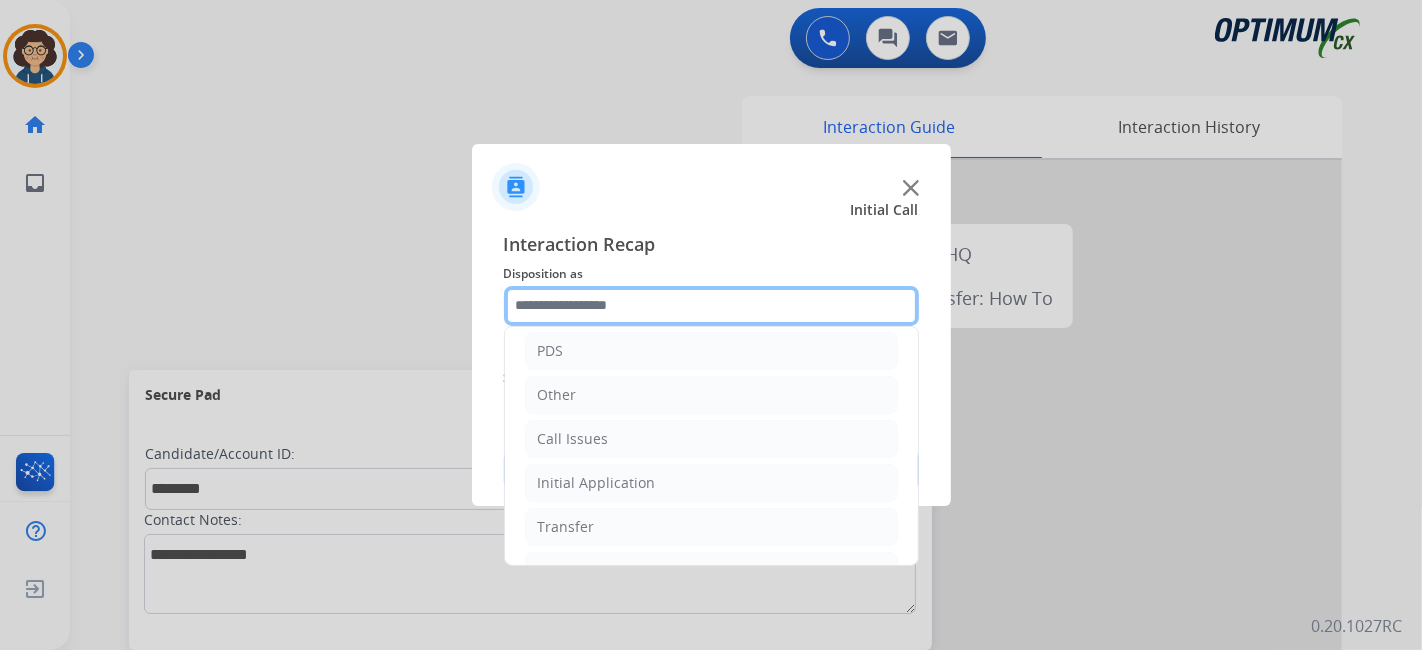 scroll, scrollTop: 131, scrollLeft: 0, axis: vertical 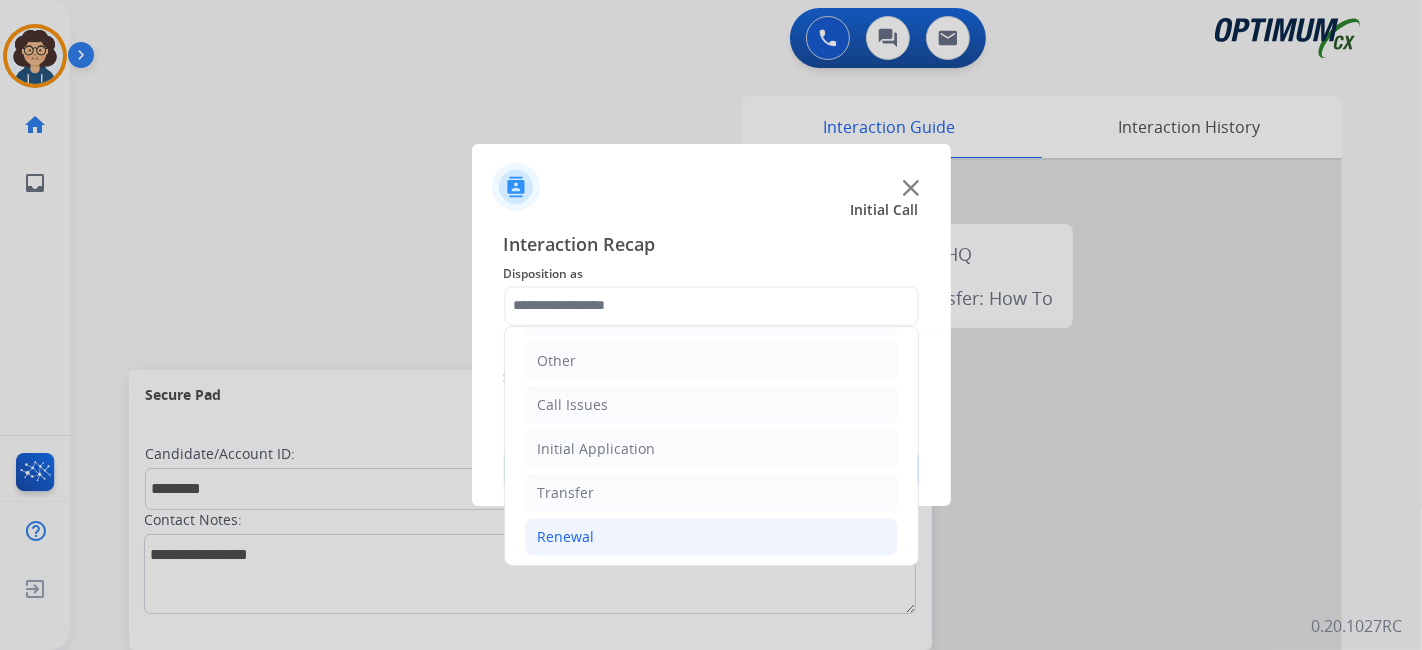 click on "Renewal" 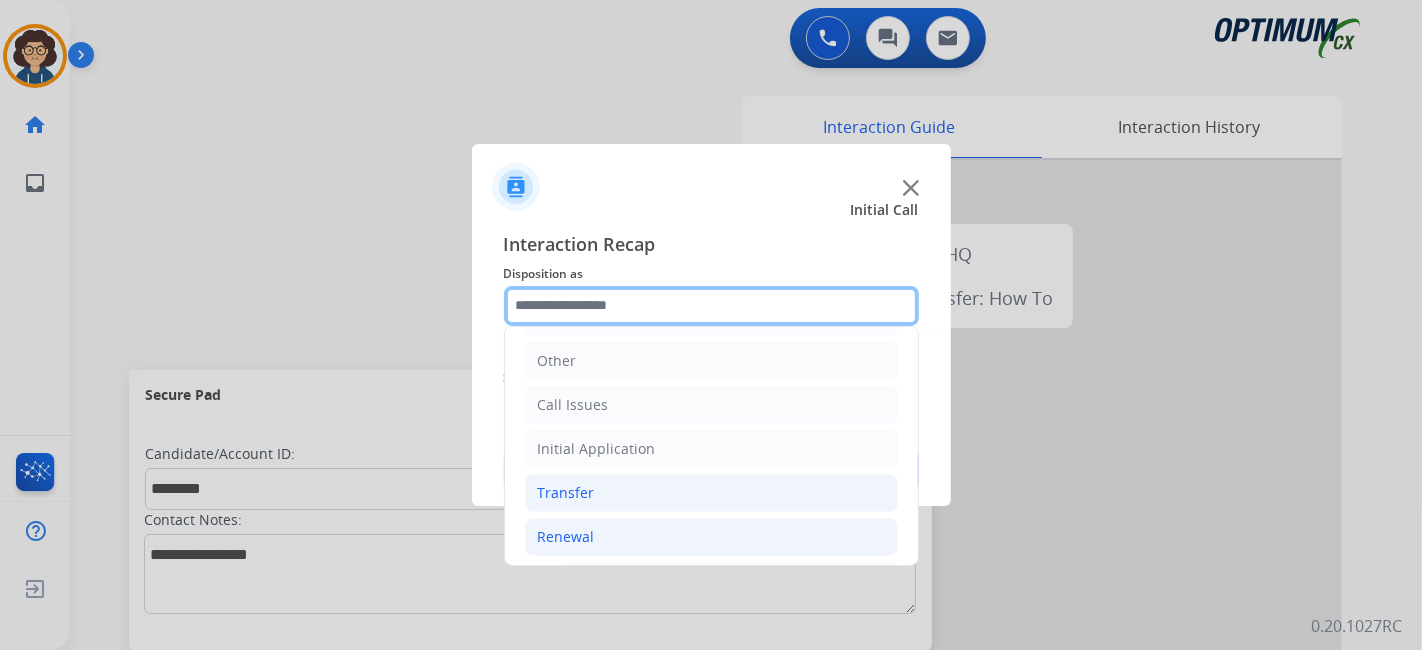 scroll, scrollTop: 686, scrollLeft: 0, axis: vertical 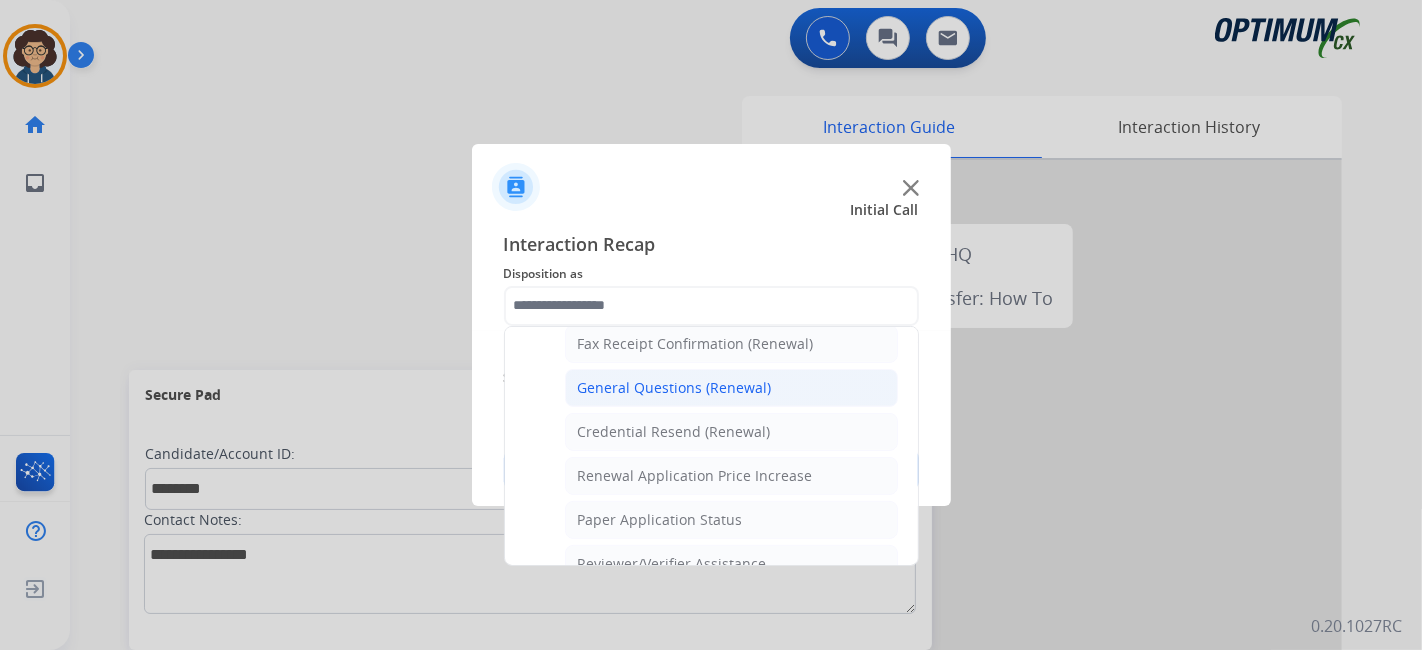 click on "General Questions (Renewal)" 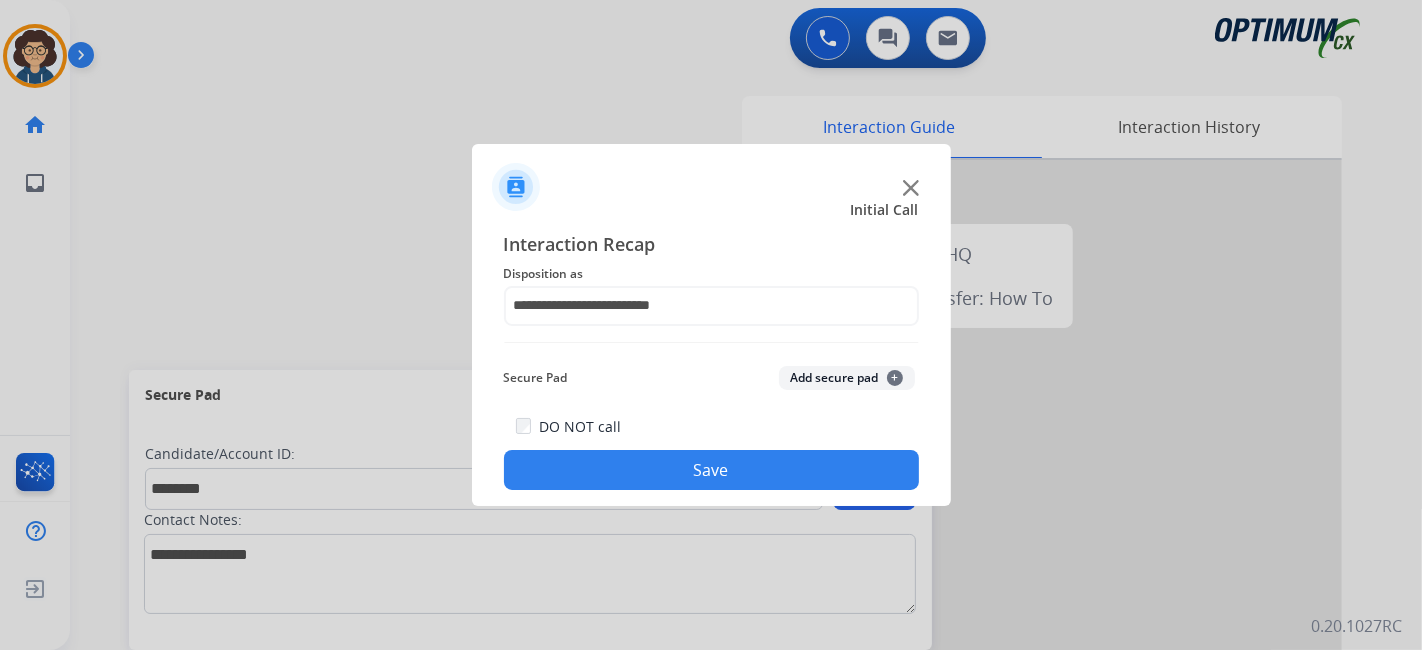 click on "Secure Pad  Add secure pad  +" 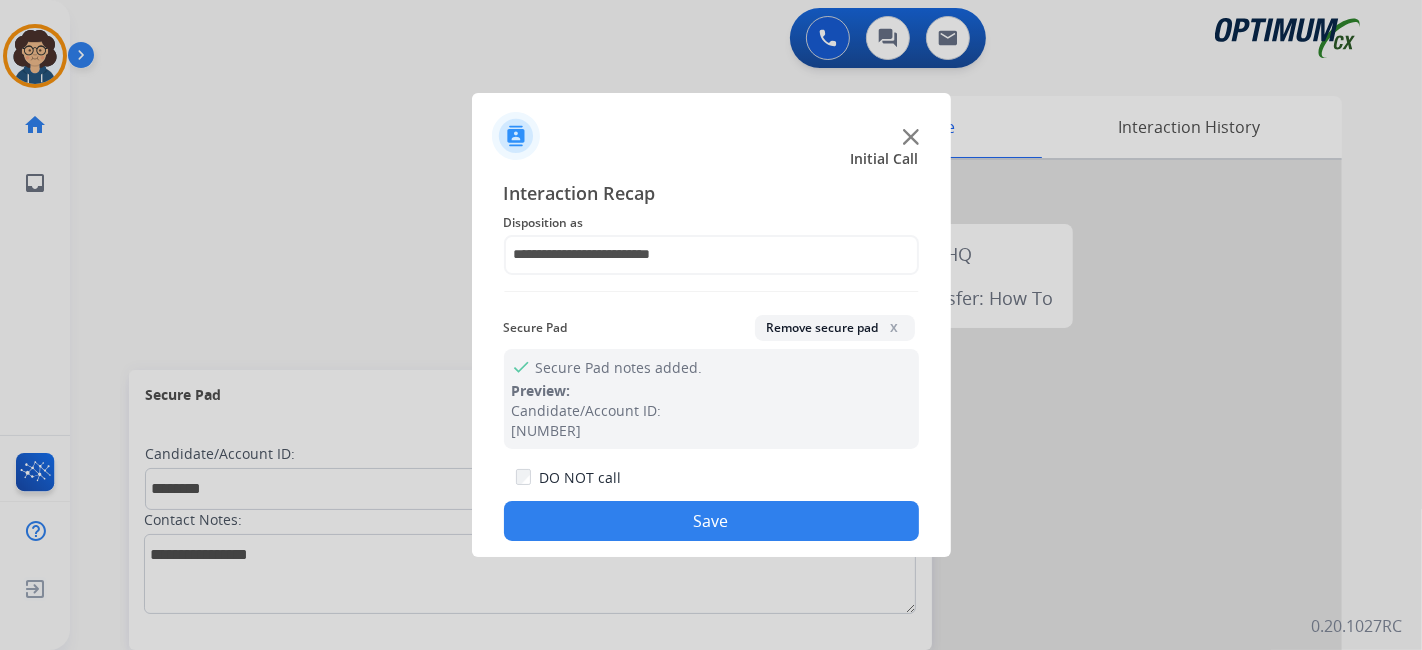 click on "Save" 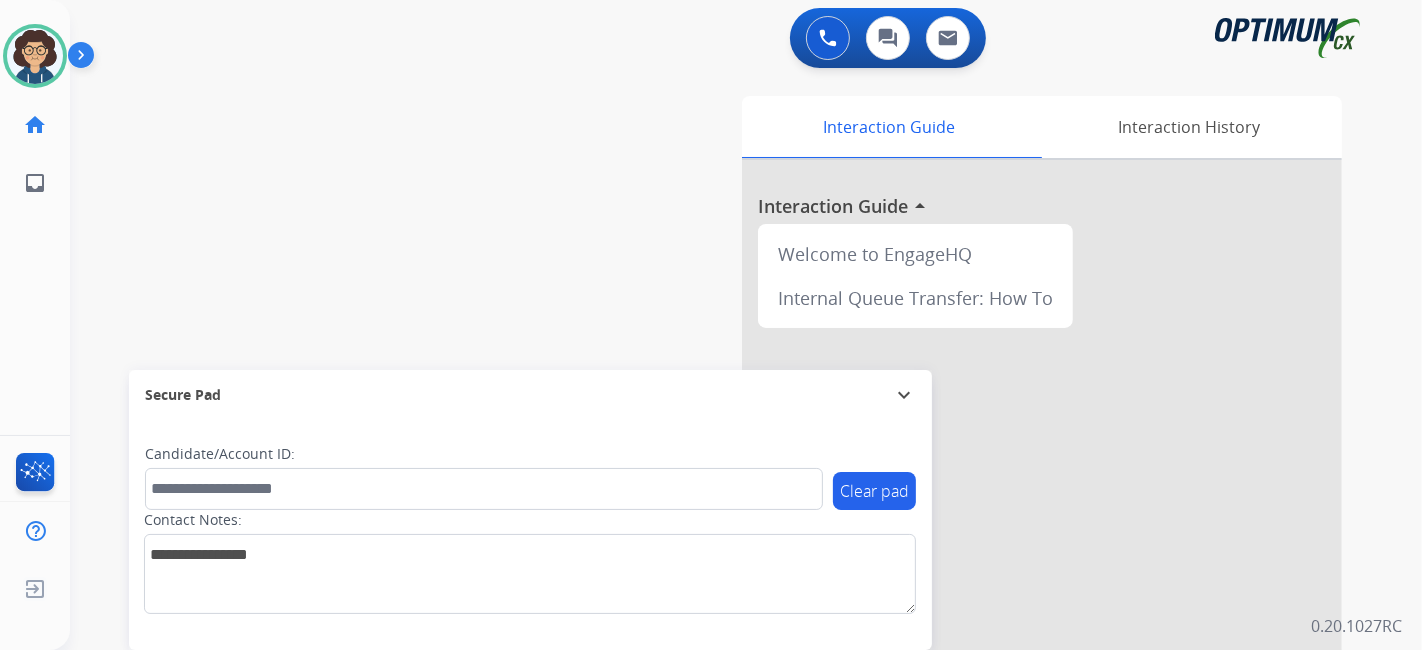 click on "arrow_drop_up Welcome to EngageHQ Internal Queue Transfer: How To Secure Pad expand_more Clear pad Candidate/Account ID: Contact Notes:" at bounding box center (722, 489) 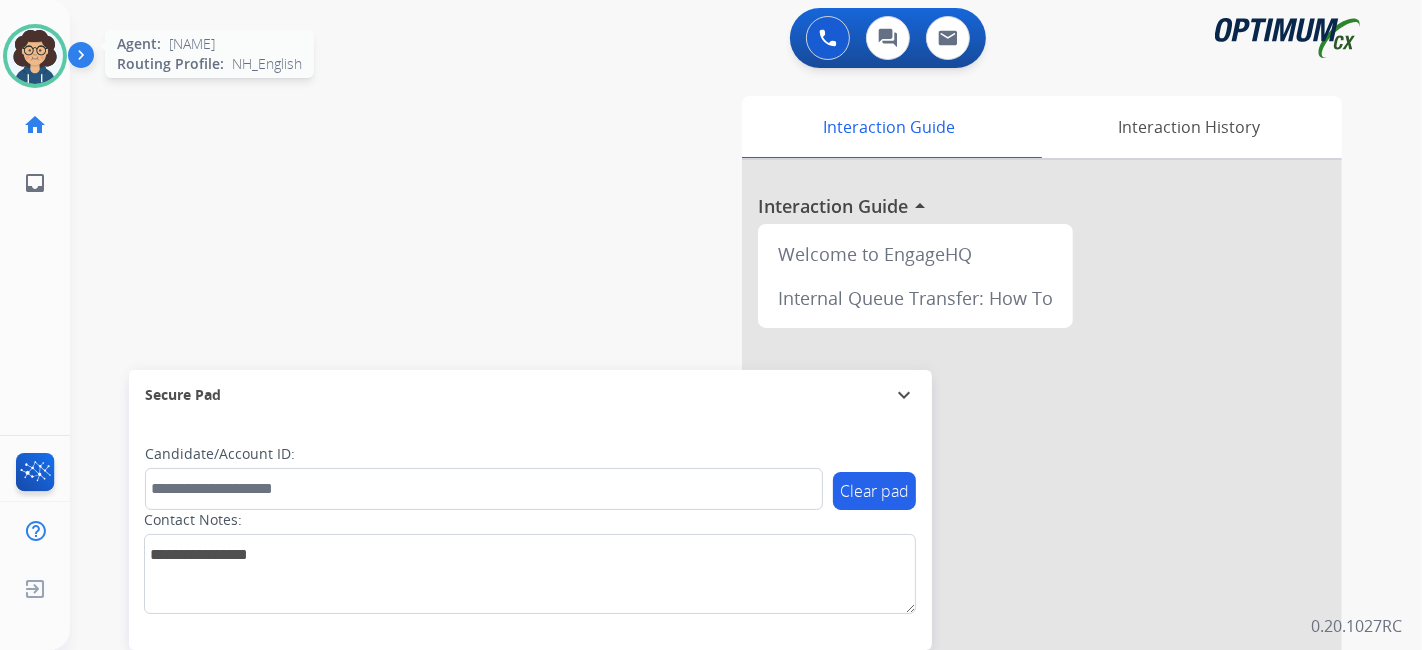 click at bounding box center [35, 56] 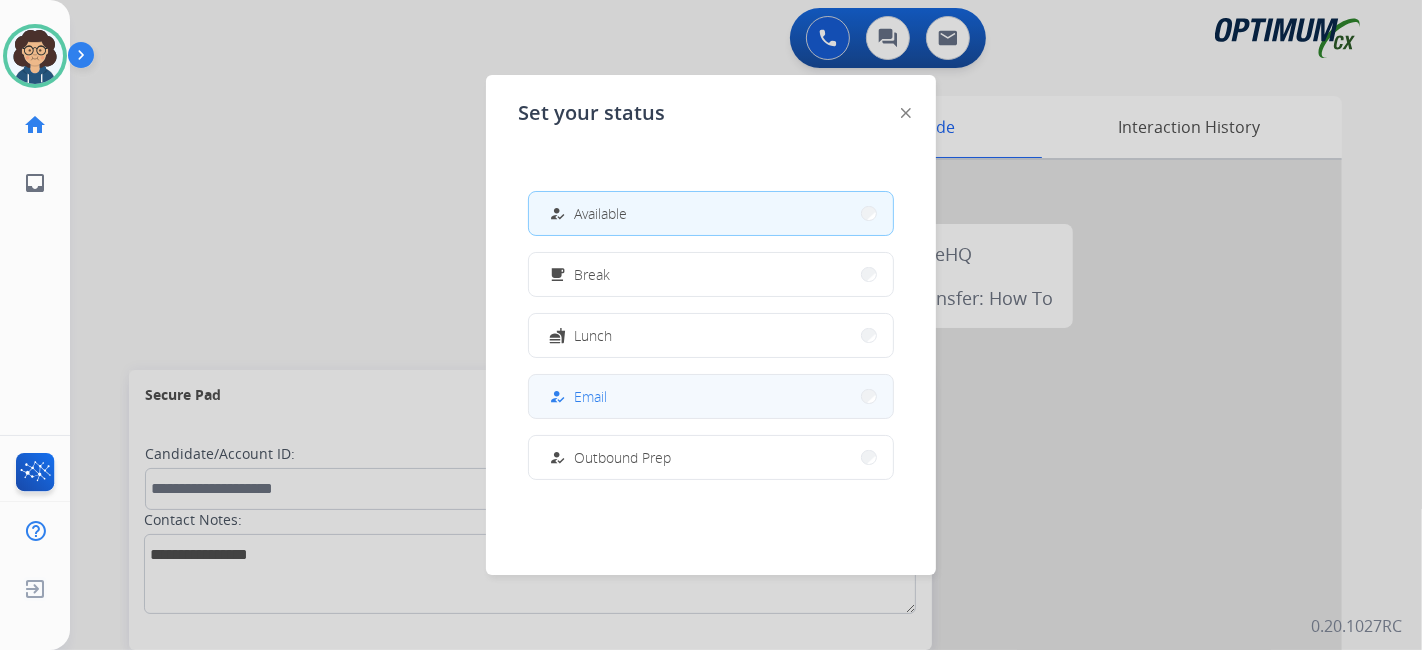 click on "how_to_reg [EMAIL]" at bounding box center [711, 396] 